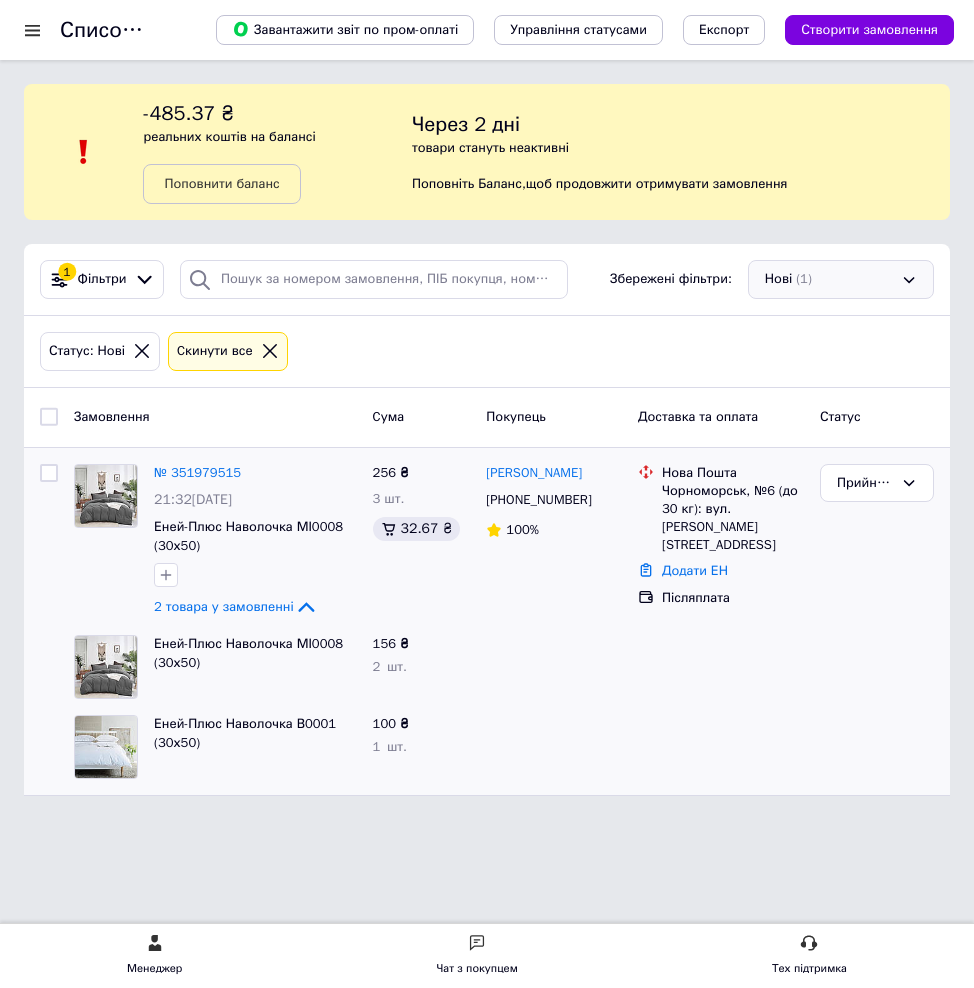 click on "Нові (1)" at bounding box center [841, 279] 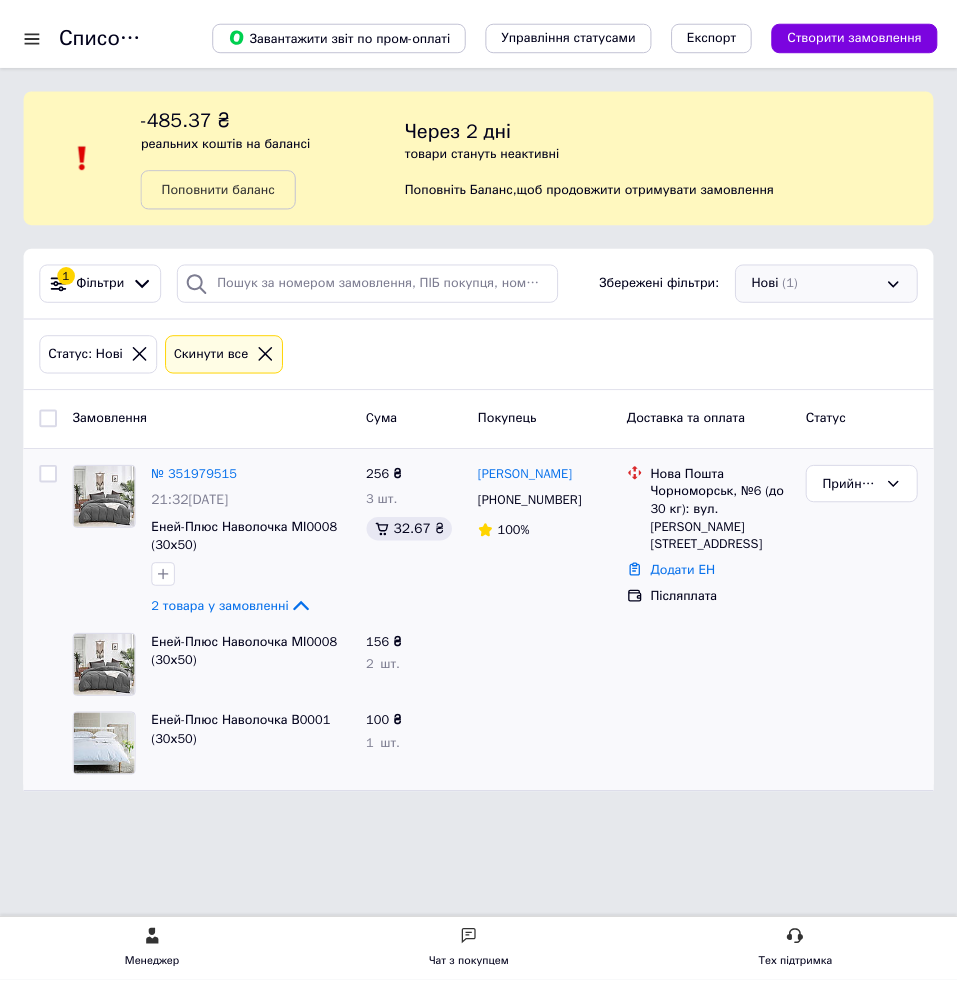 scroll, scrollTop: 0, scrollLeft: 0, axis: both 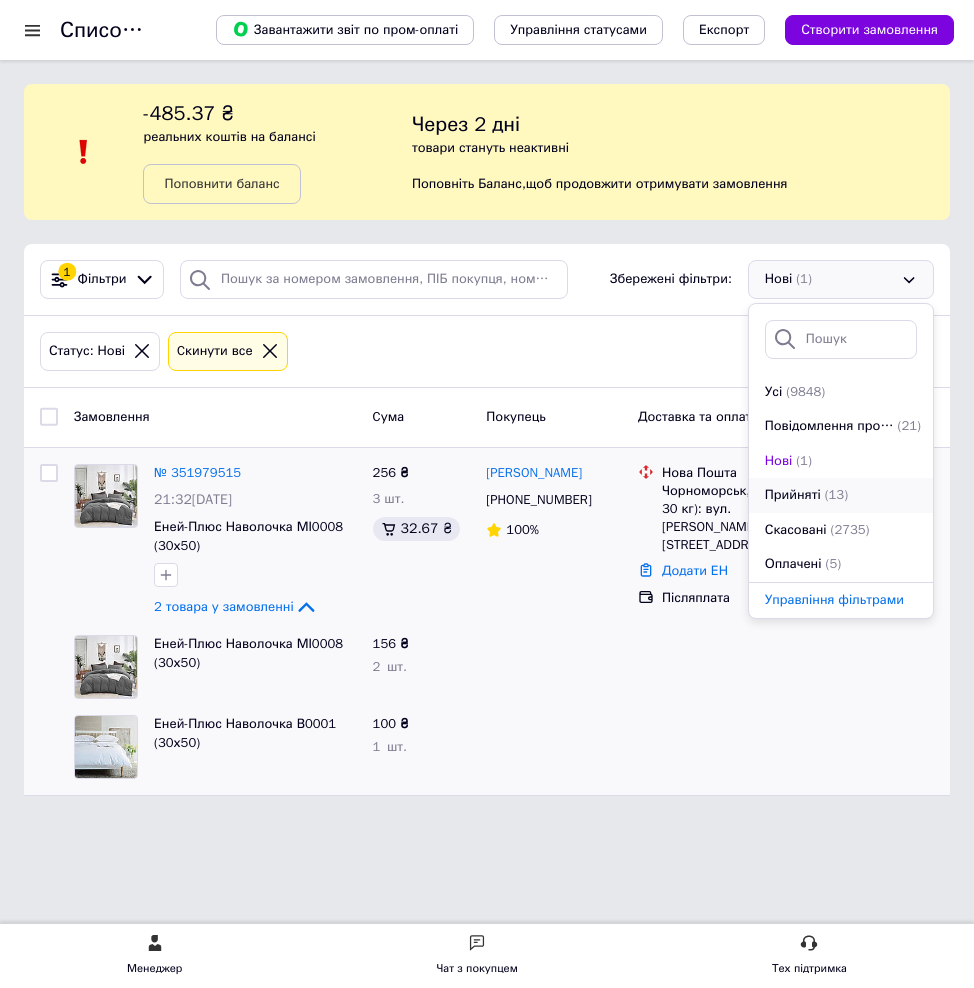 click on "(13)" at bounding box center [836, 495] 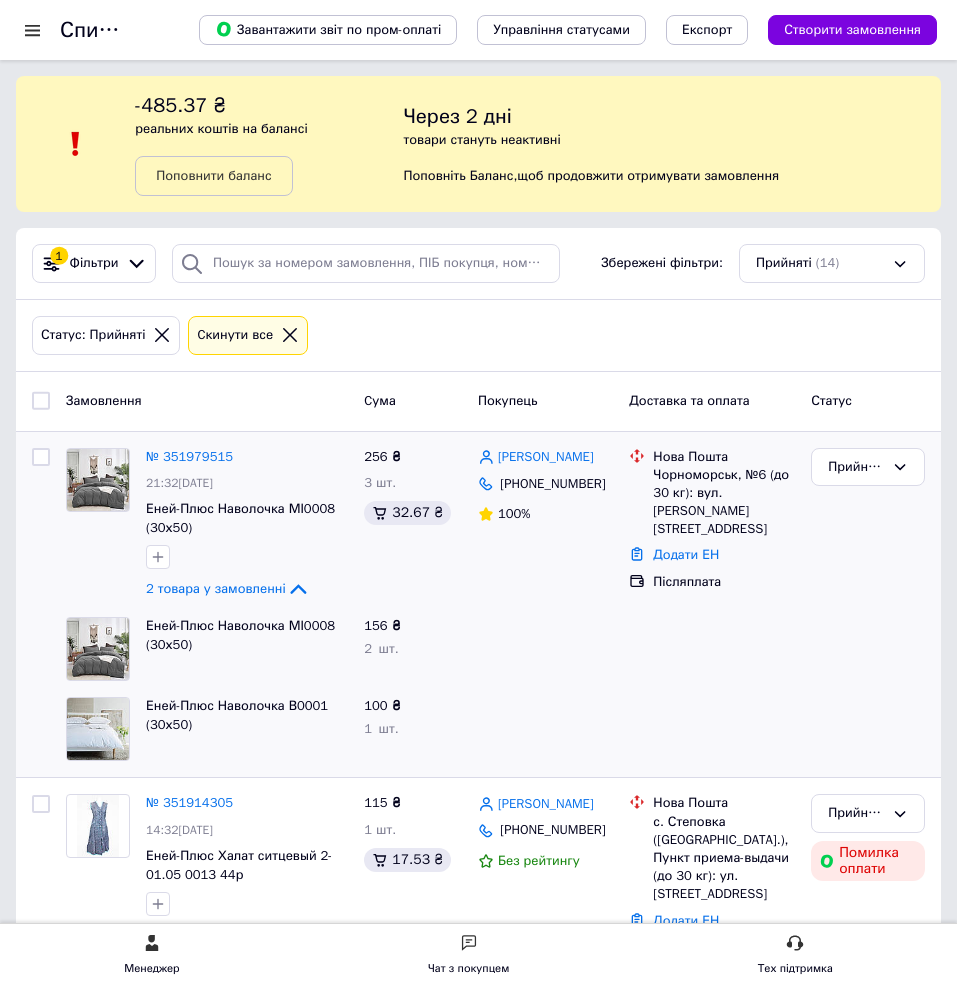 click on "Прийняті (14)" at bounding box center [832, 263] 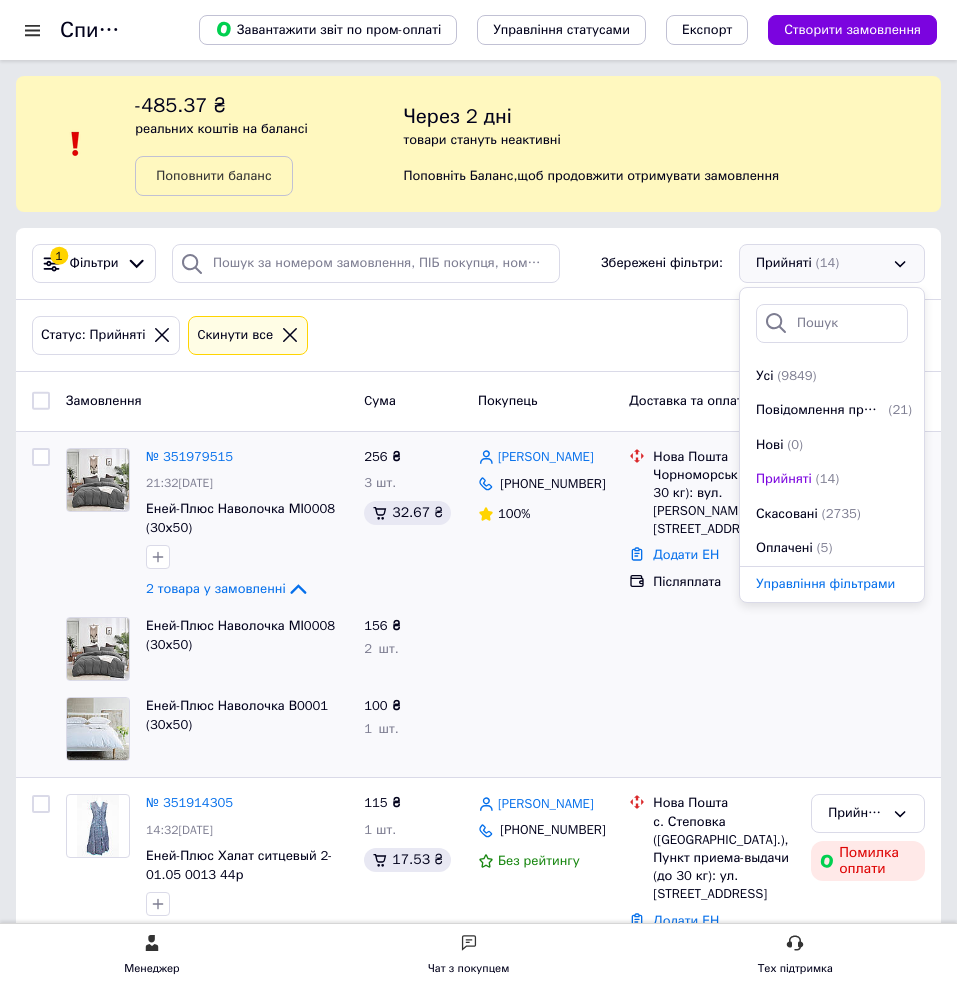 click on "Прийняті (14)" at bounding box center (832, 263) 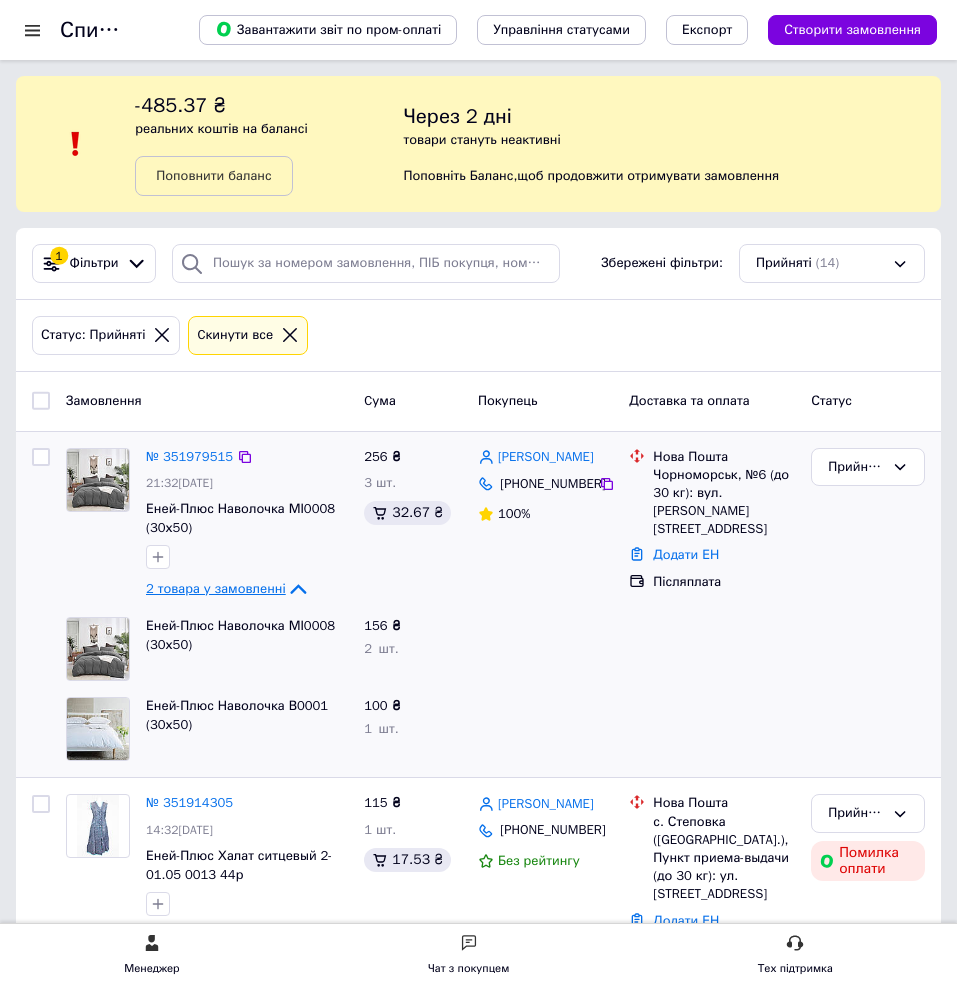 click 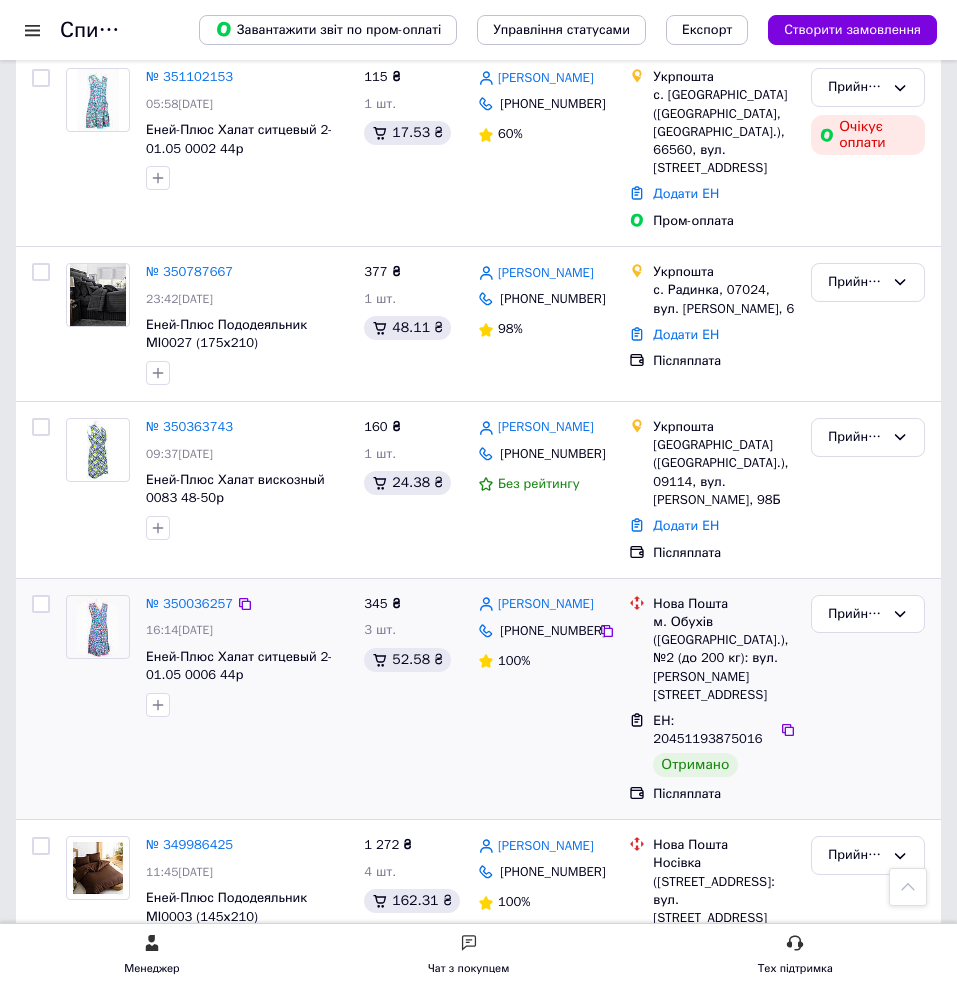 scroll, scrollTop: 2176, scrollLeft: 0, axis: vertical 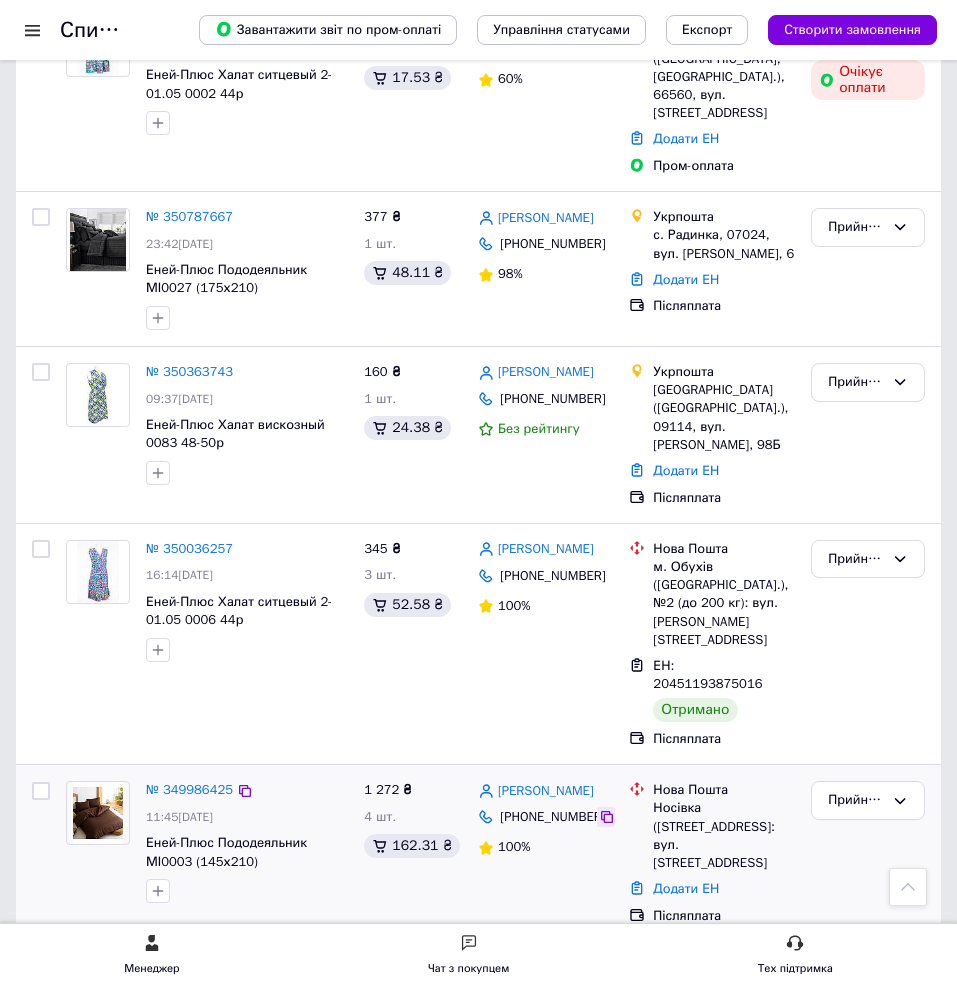 click 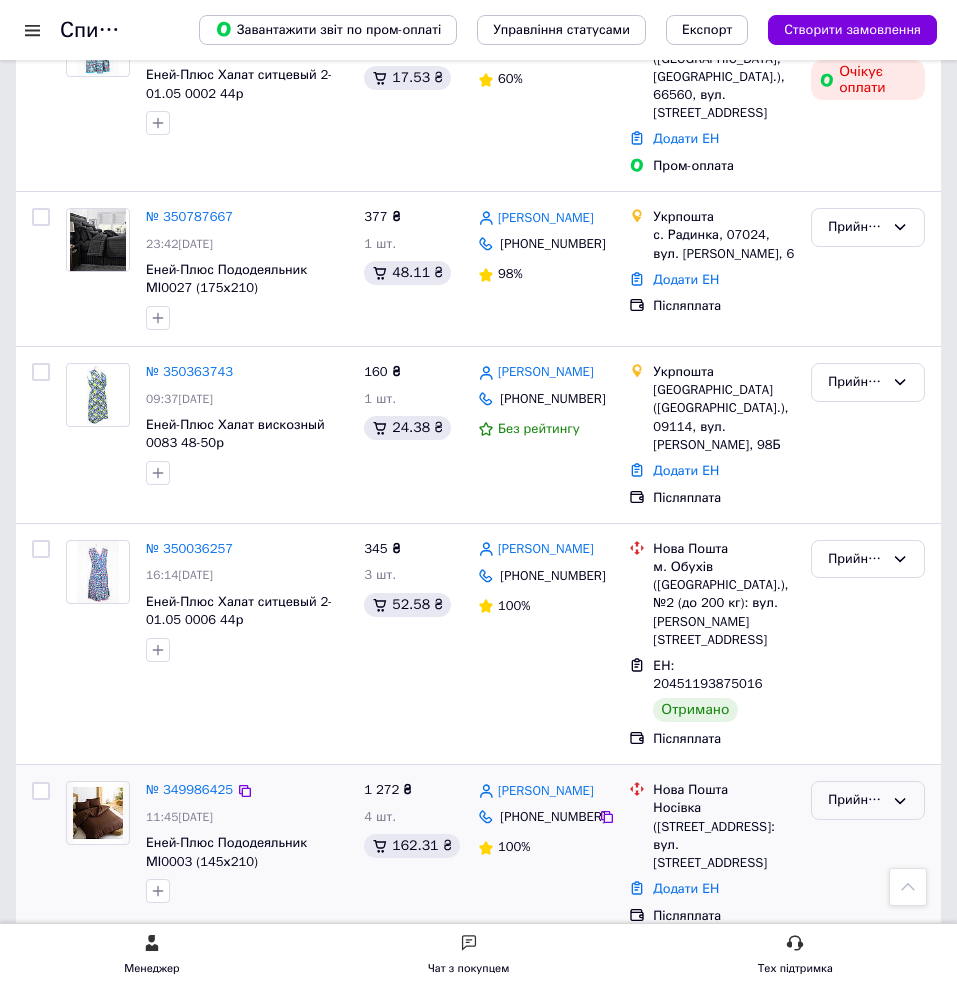 click on "Прийнято" at bounding box center (856, 800) 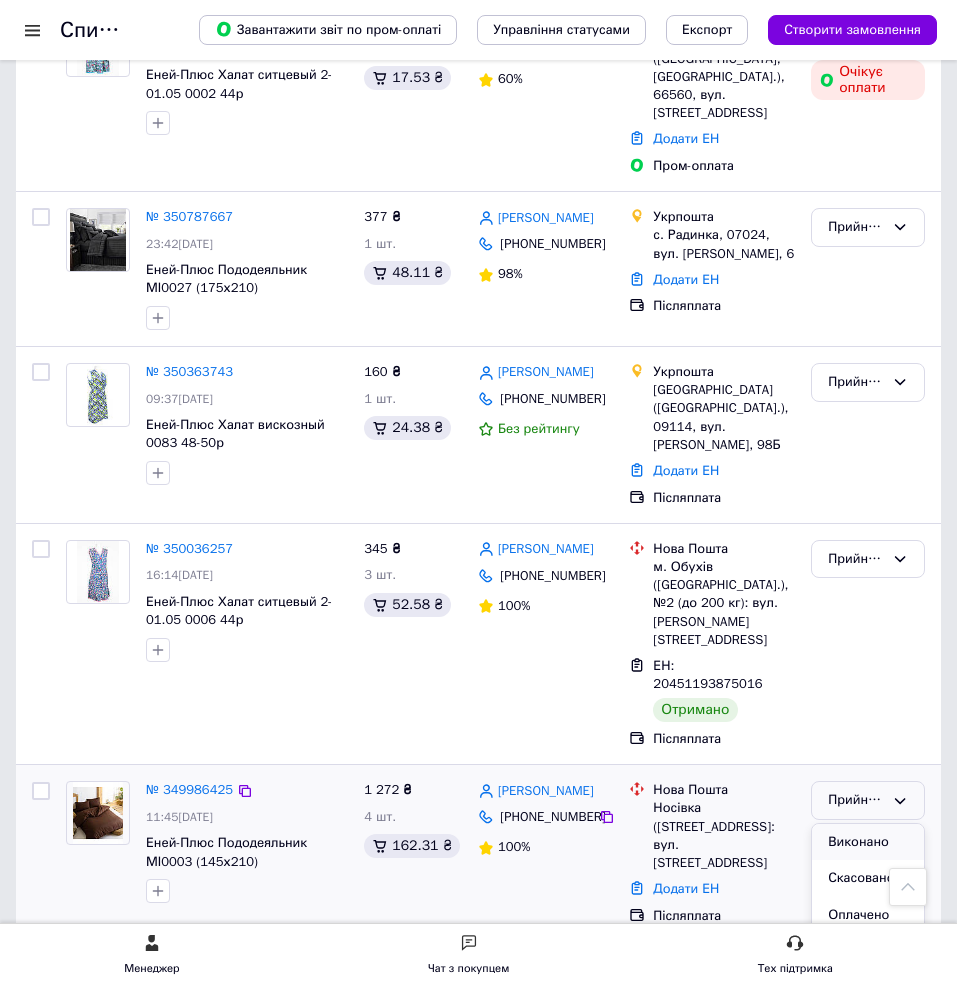 click on "Виконано" at bounding box center [868, 842] 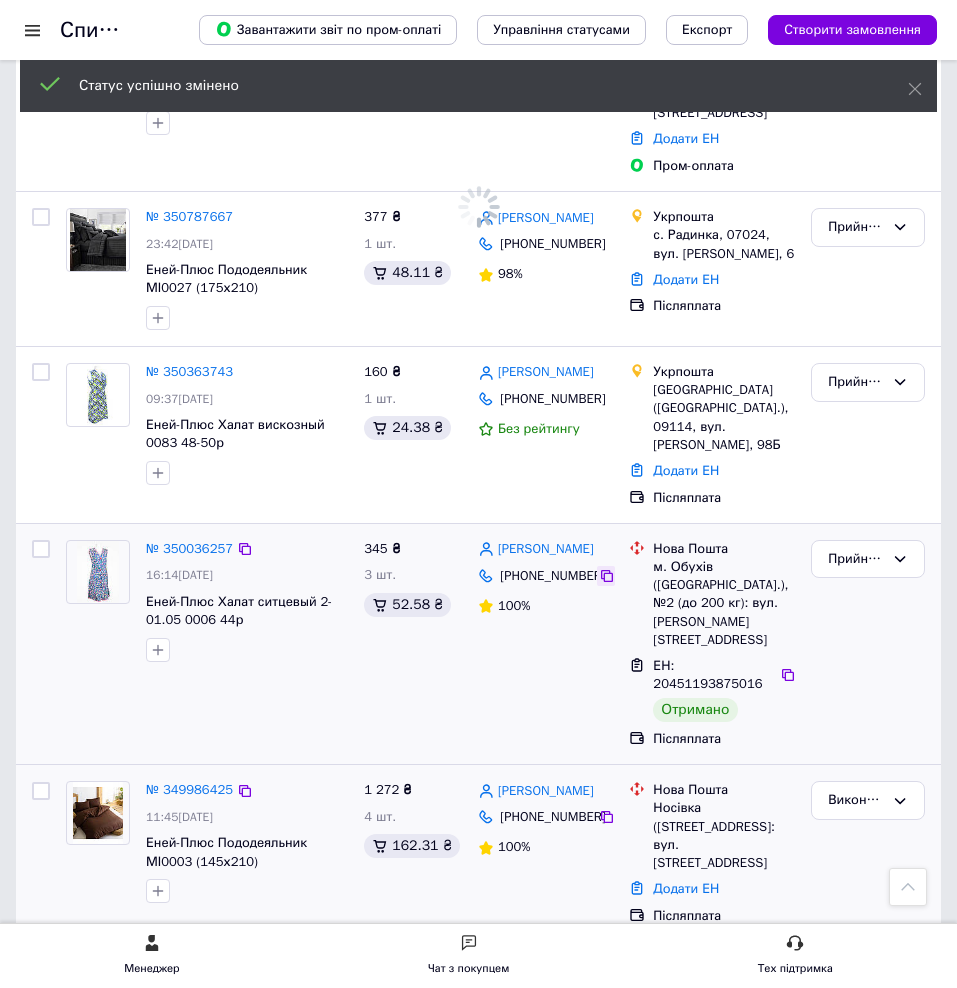 click 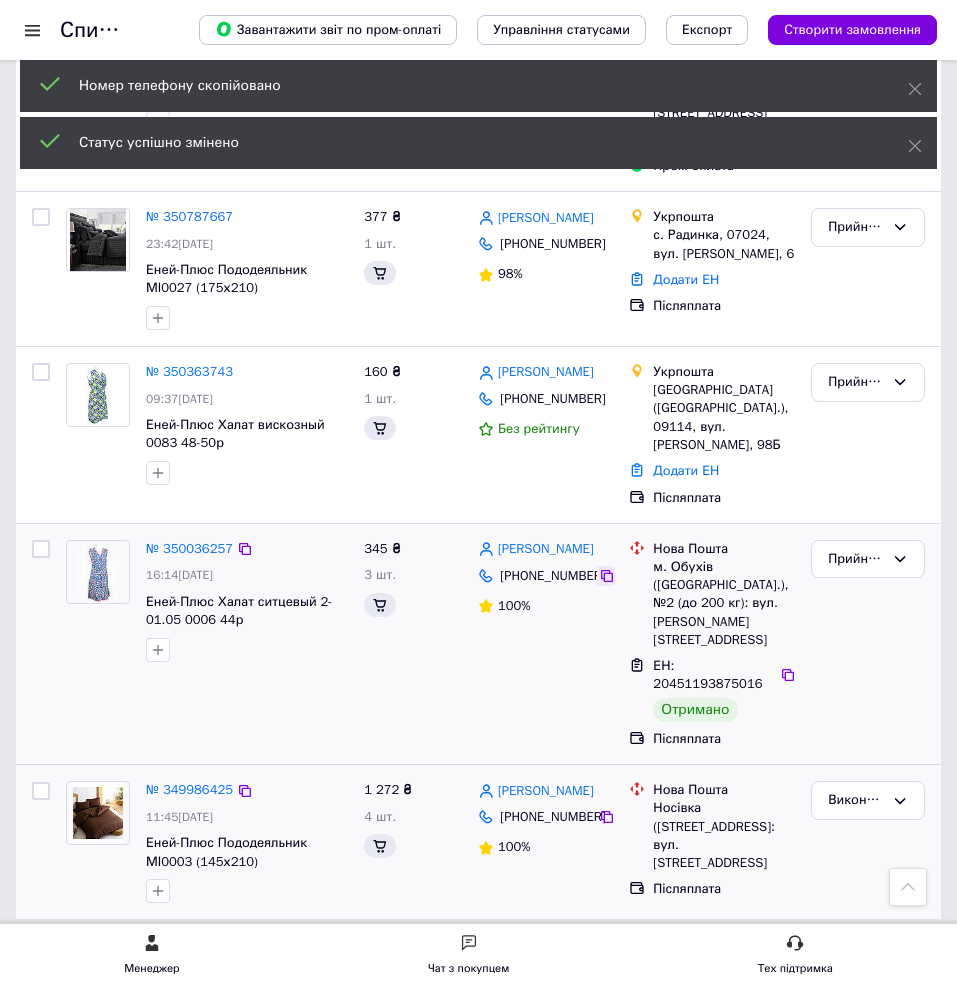 scroll, scrollTop: 2175, scrollLeft: 0, axis: vertical 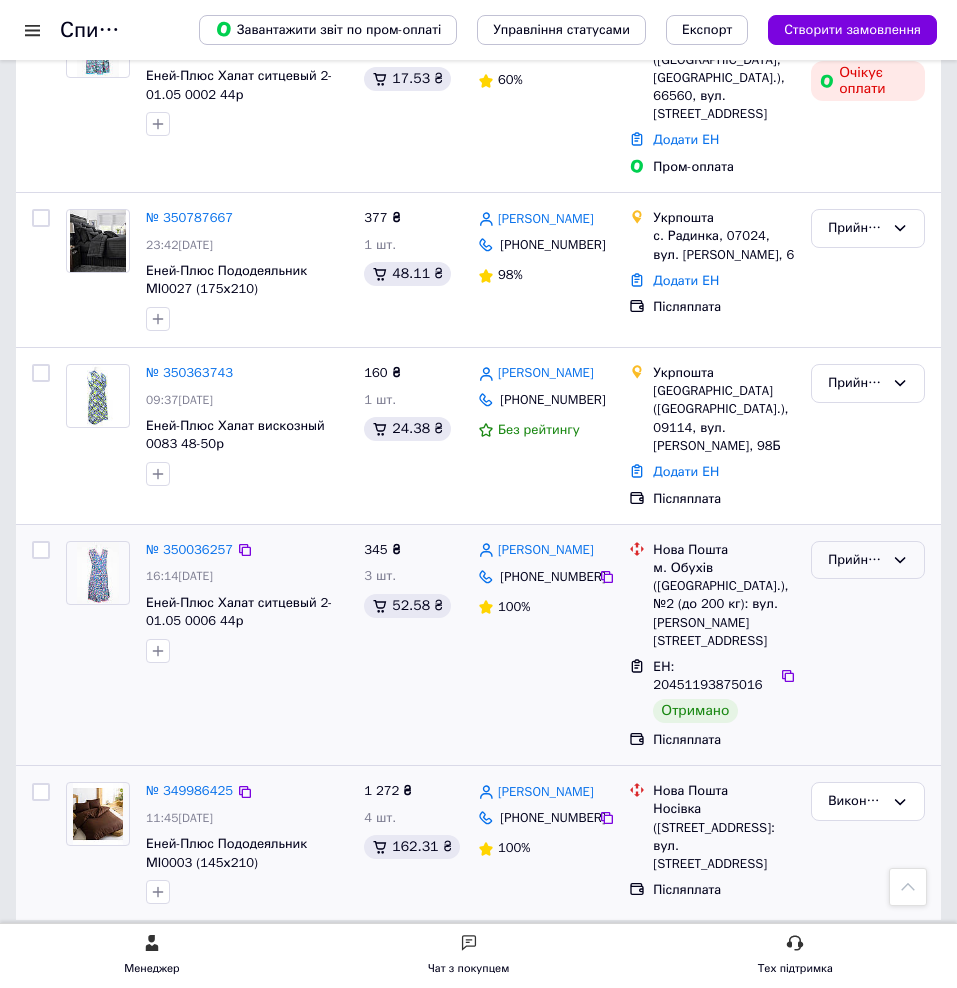 click on "Прийнято" at bounding box center (856, 560) 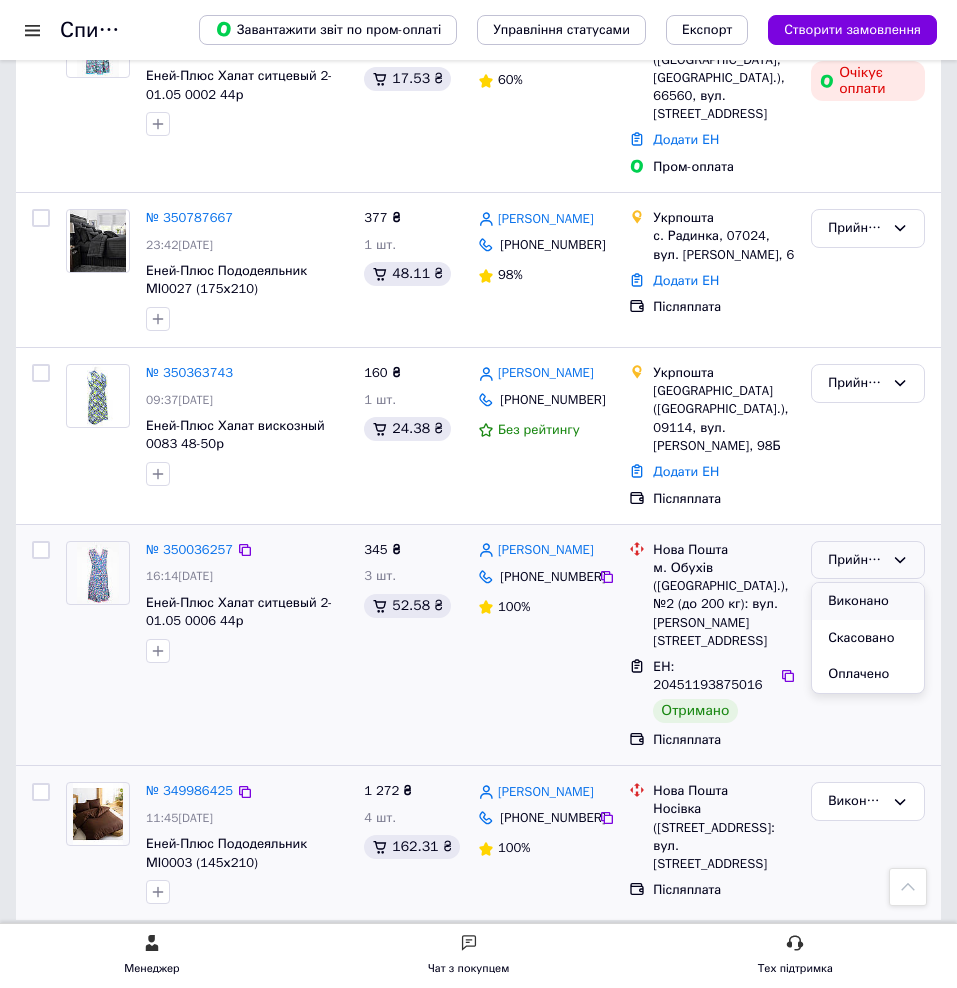click on "Виконано" at bounding box center [868, 601] 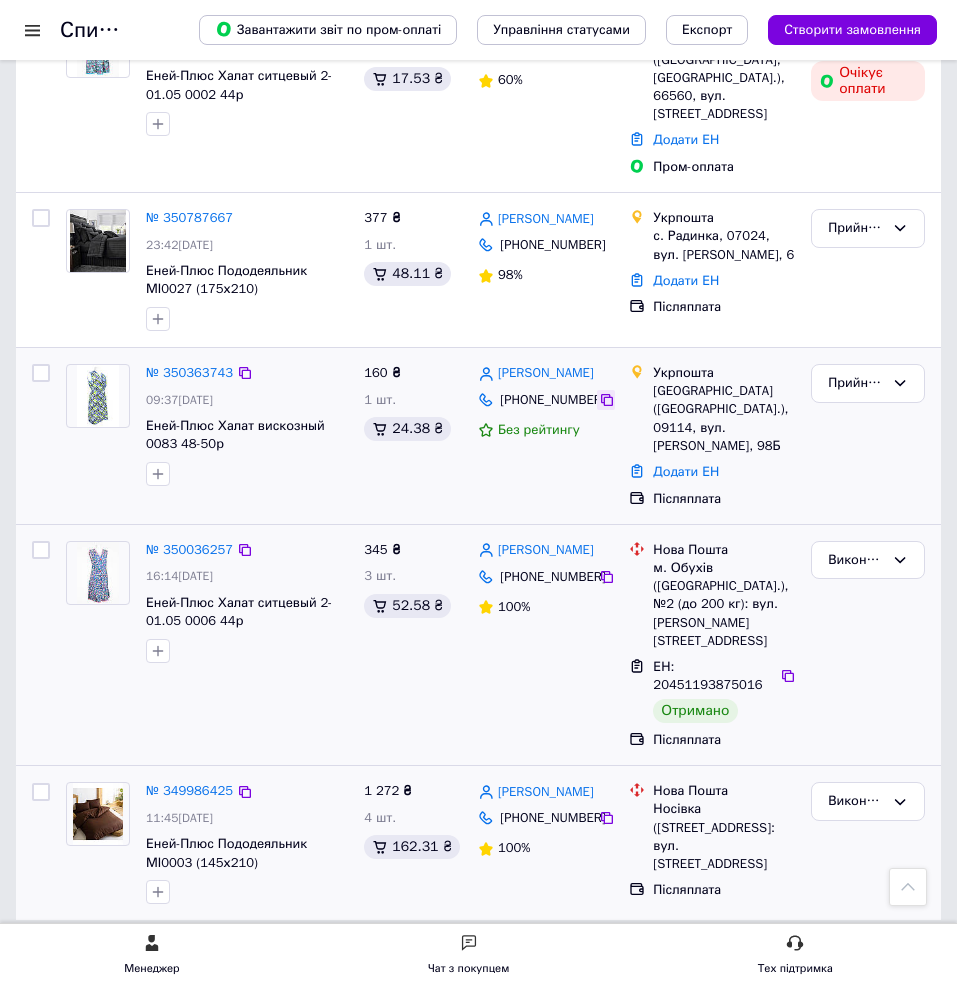 click 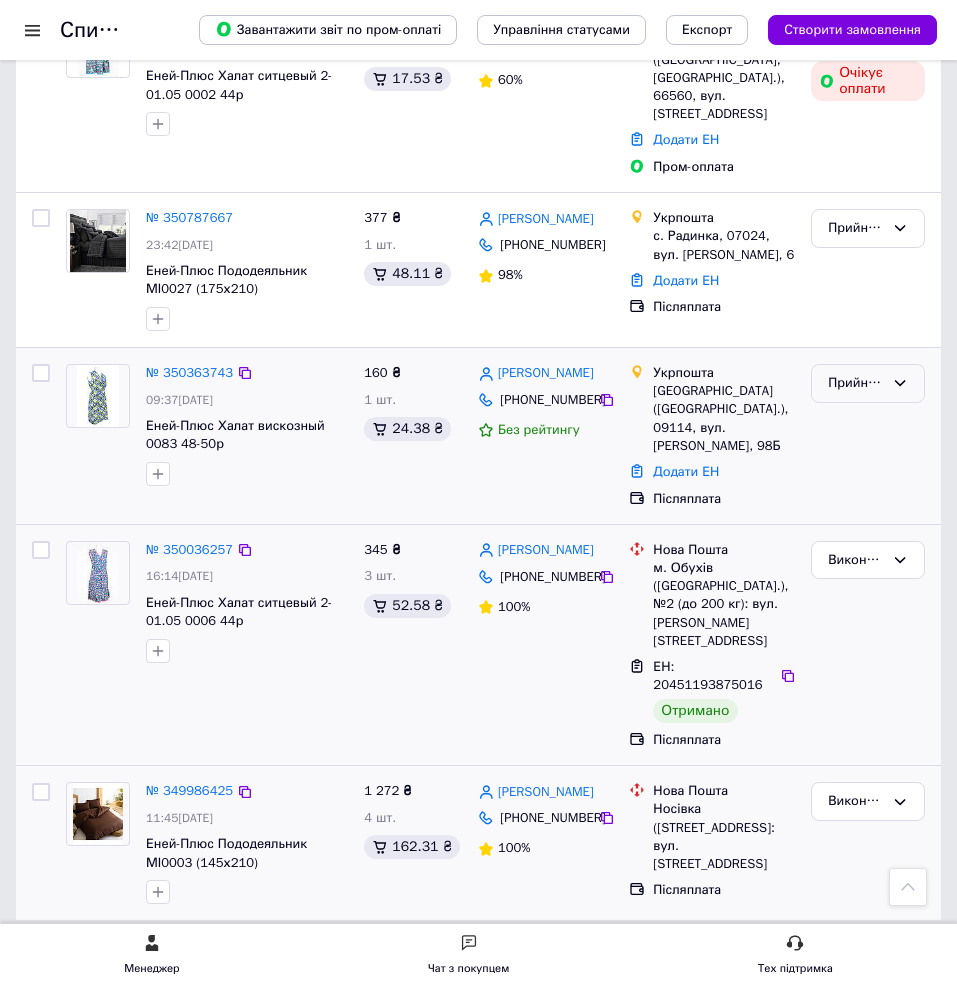 click on "Прийнято" at bounding box center (868, 383) 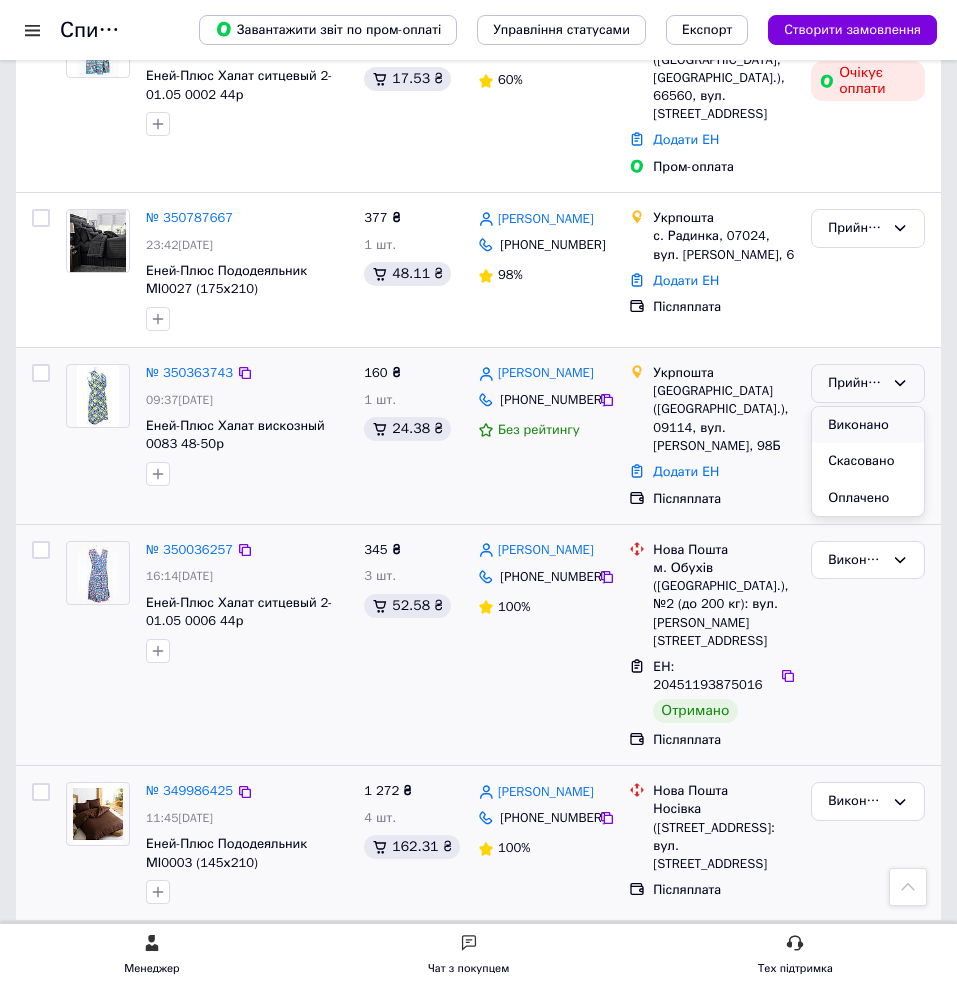 click on "Виконано" at bounding box center (868, 425) 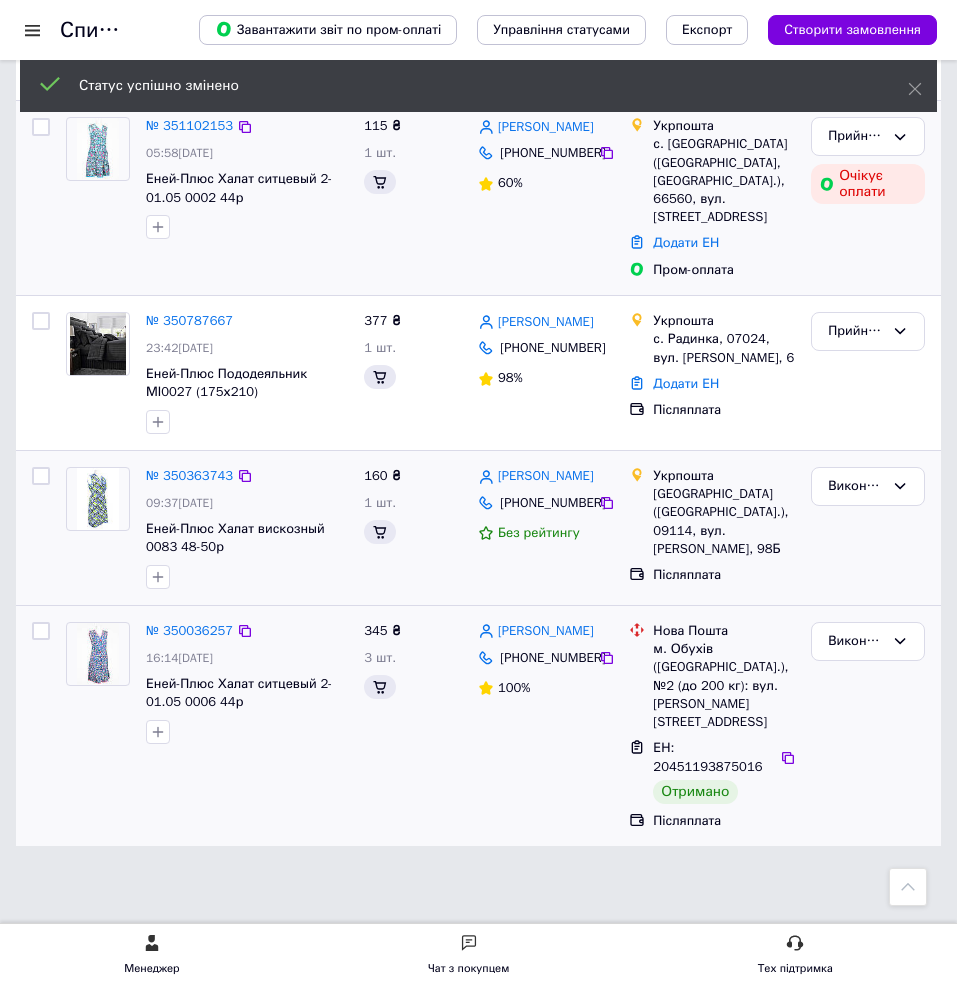 scroll, scrollTop: 2016, scrollLeft: 0, axis: vertical 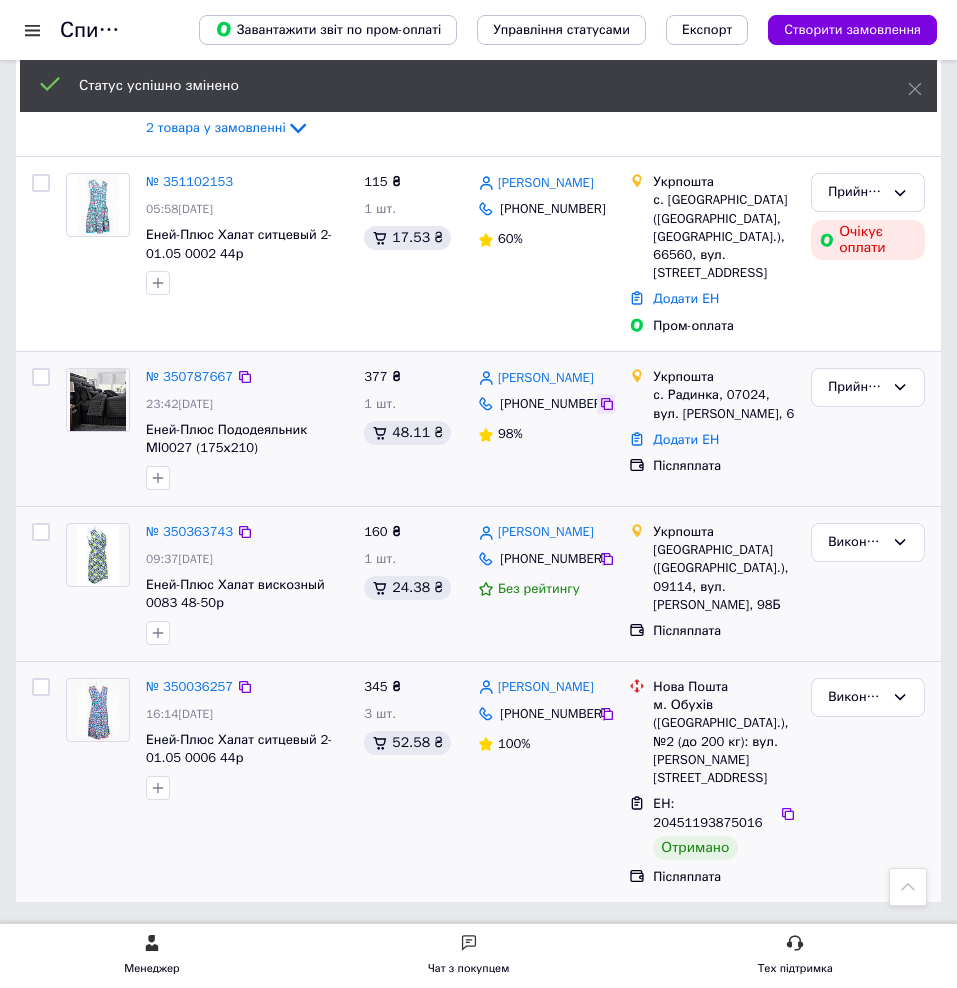 click 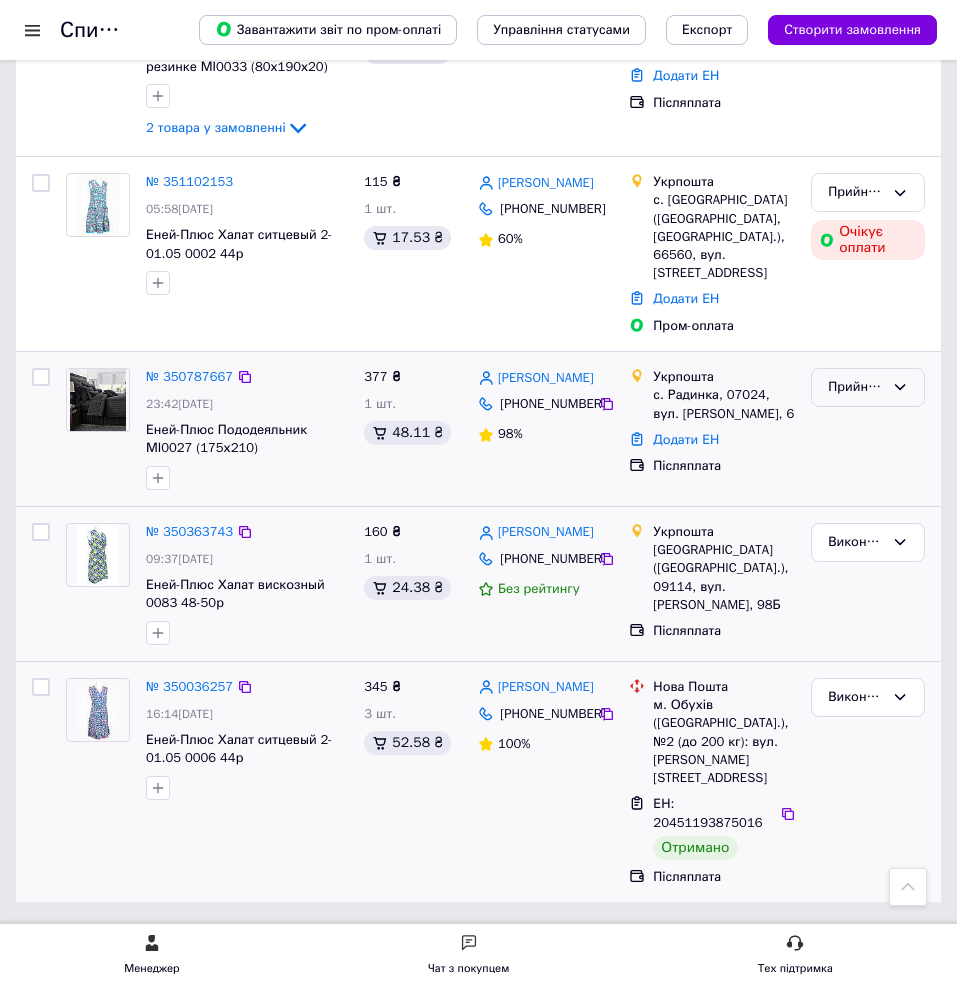 click on "Прийнято" at bounding box center (856, 387) 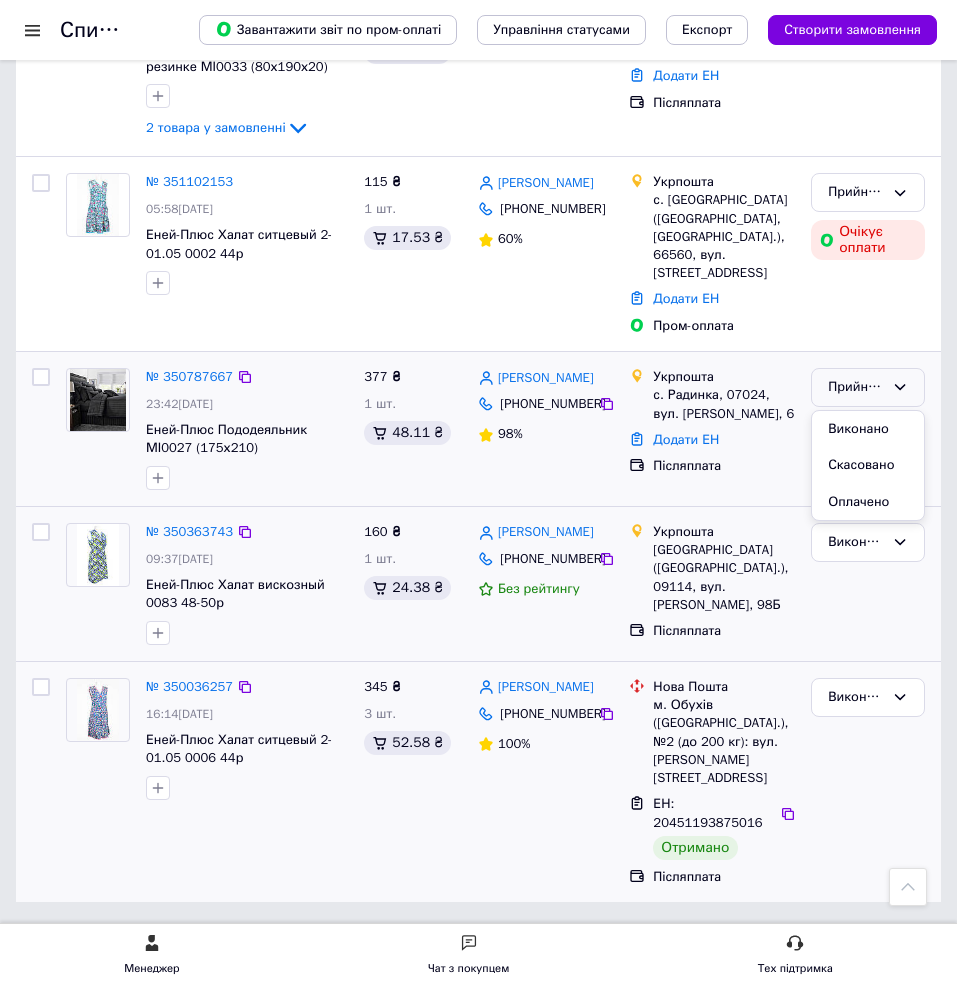 click on "Виконано" at bounding box center [868, 429] 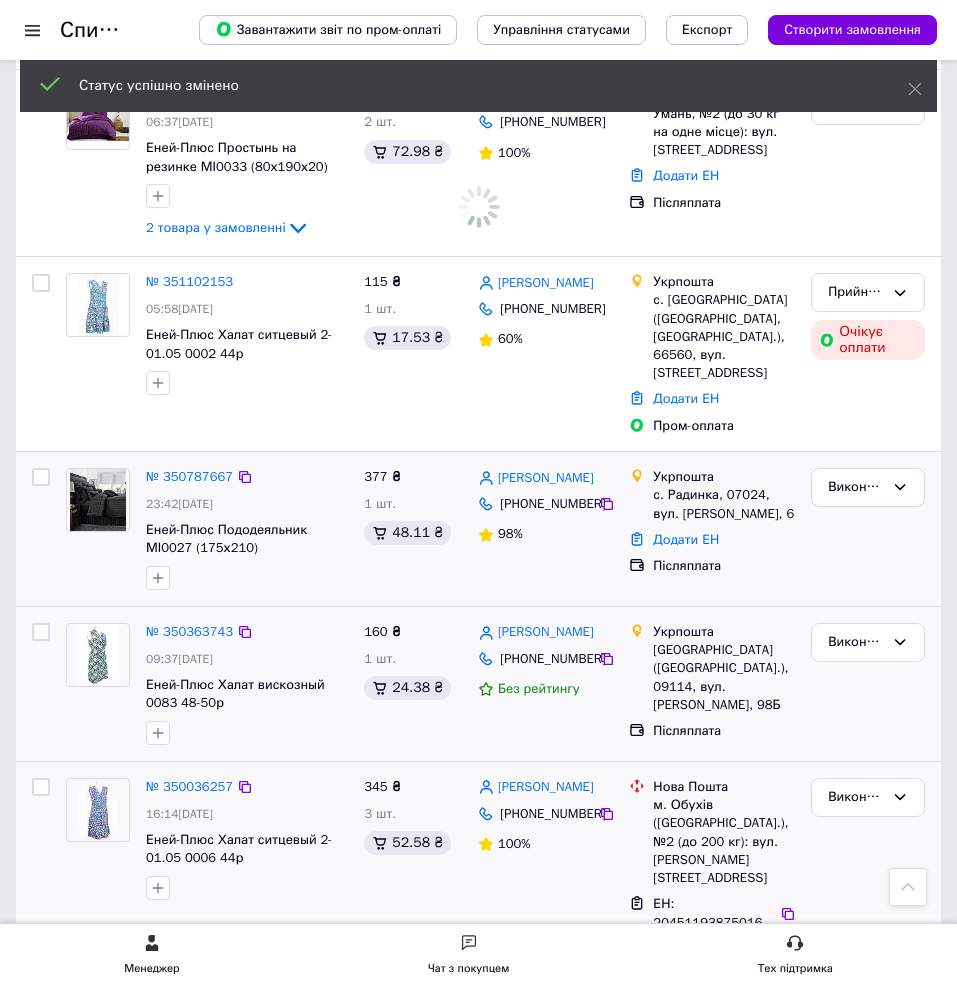 scroll, scrollTop: 1816, scrollLeft: 0, axis: vertical 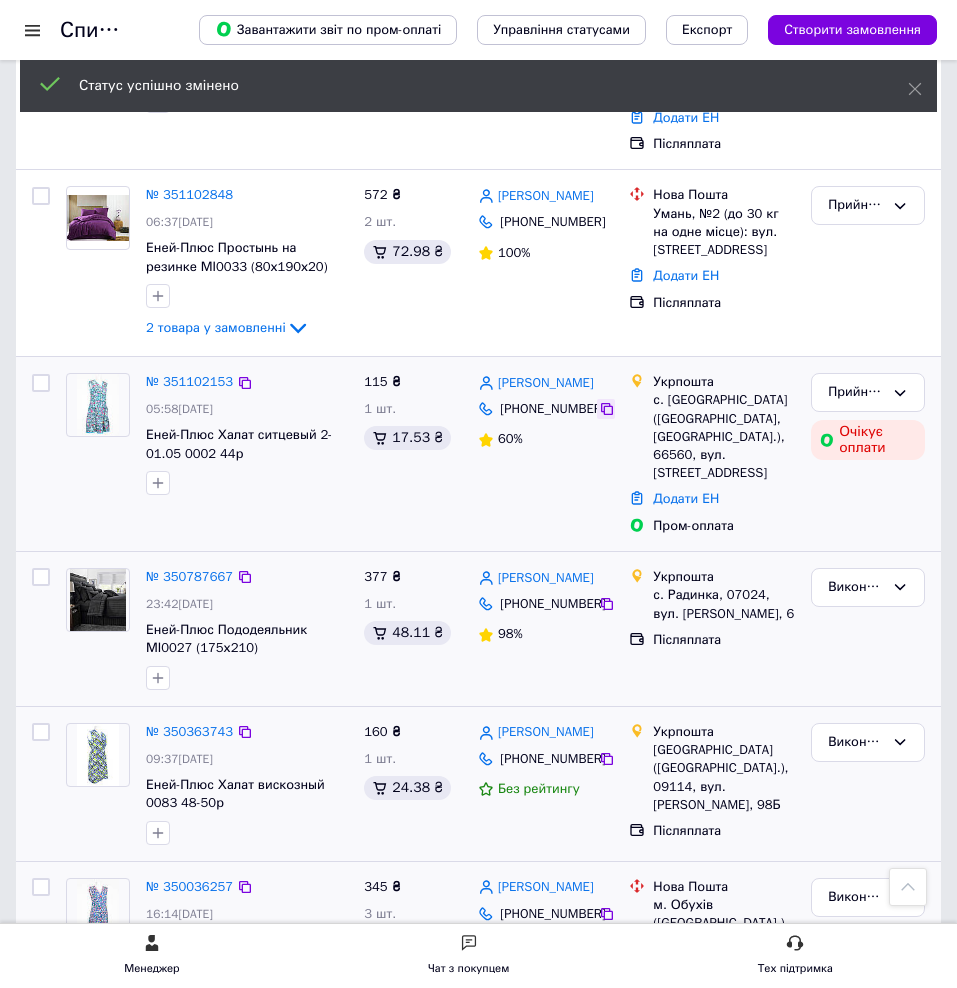 click 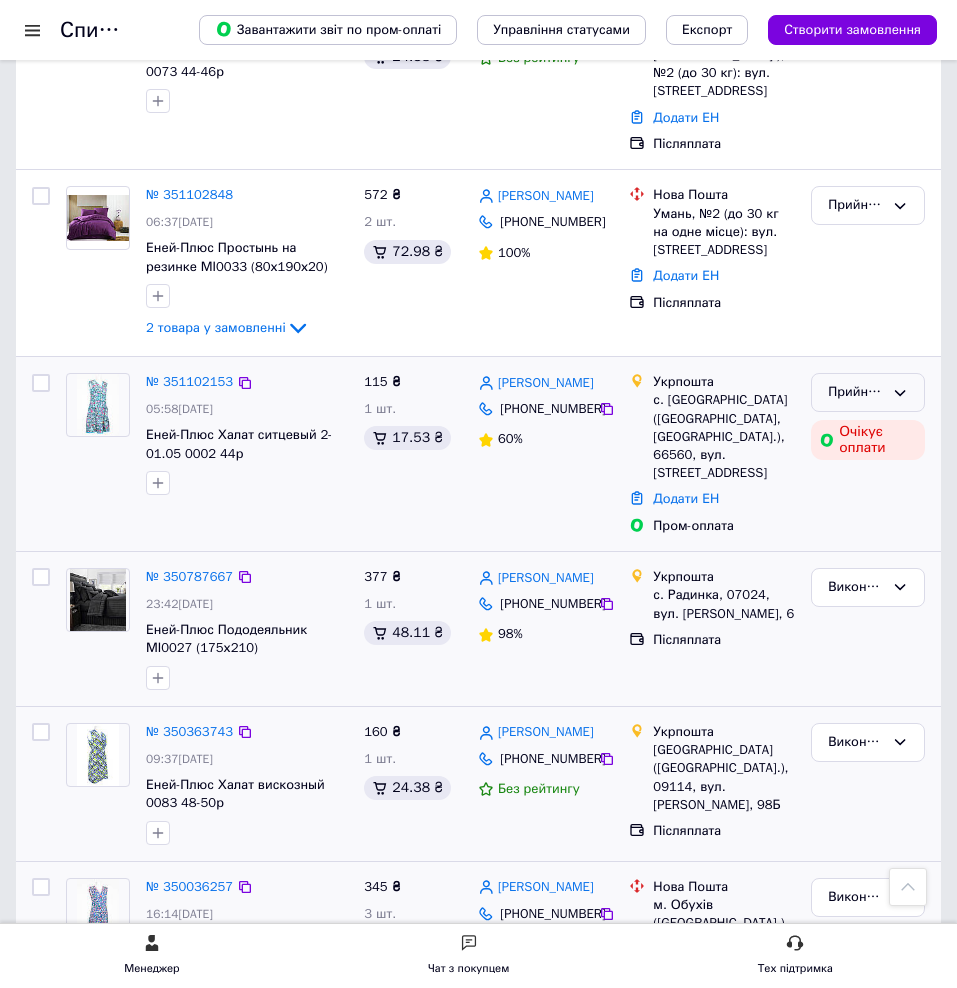 click on "Прийнято" at bounding box center [856, 392] 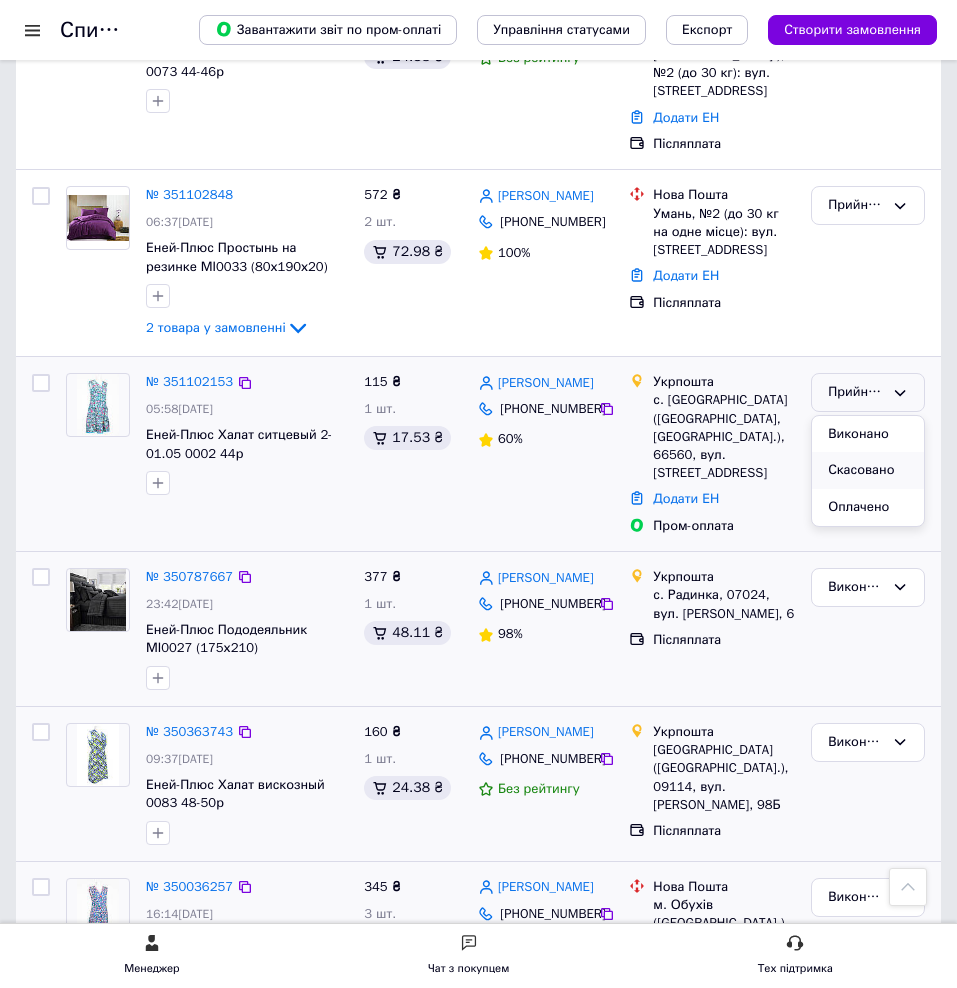 click on "Скасовано" at bounding box center [868, 470] 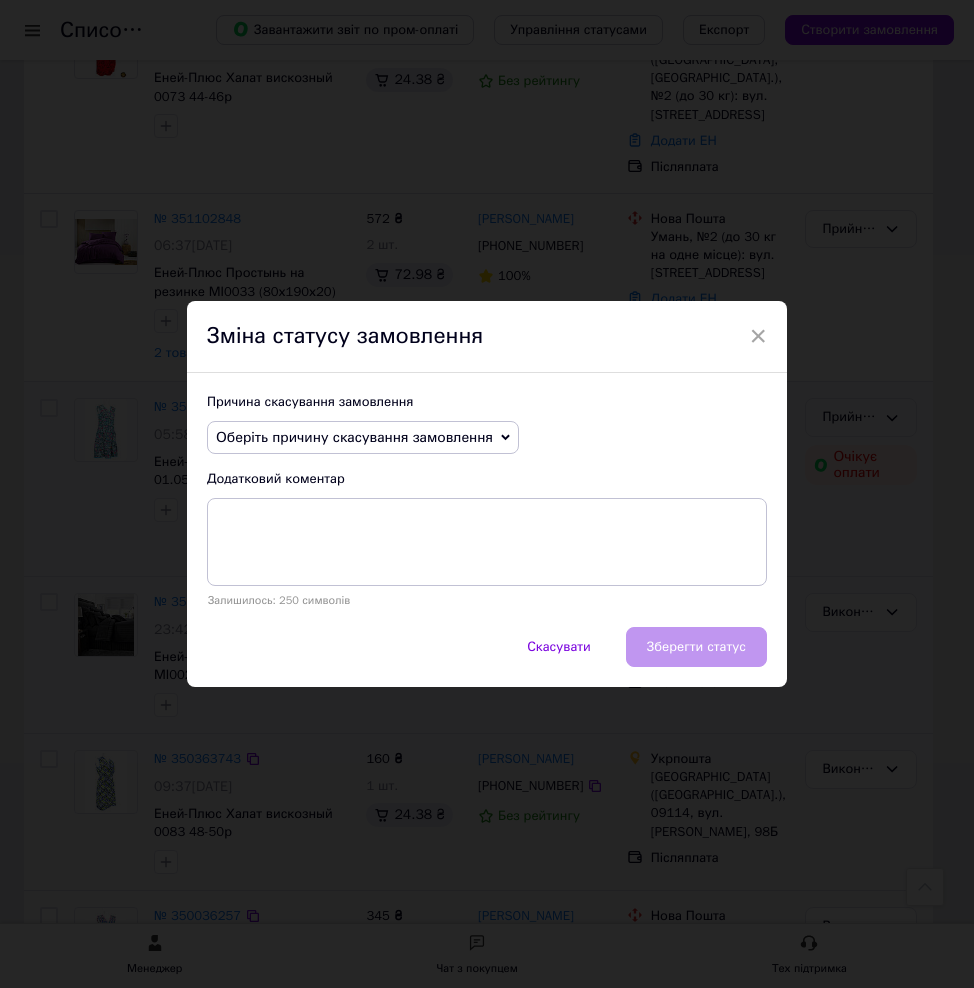 click on "Оберіть причину скасування замовлення" at bounding box center [354, 437] 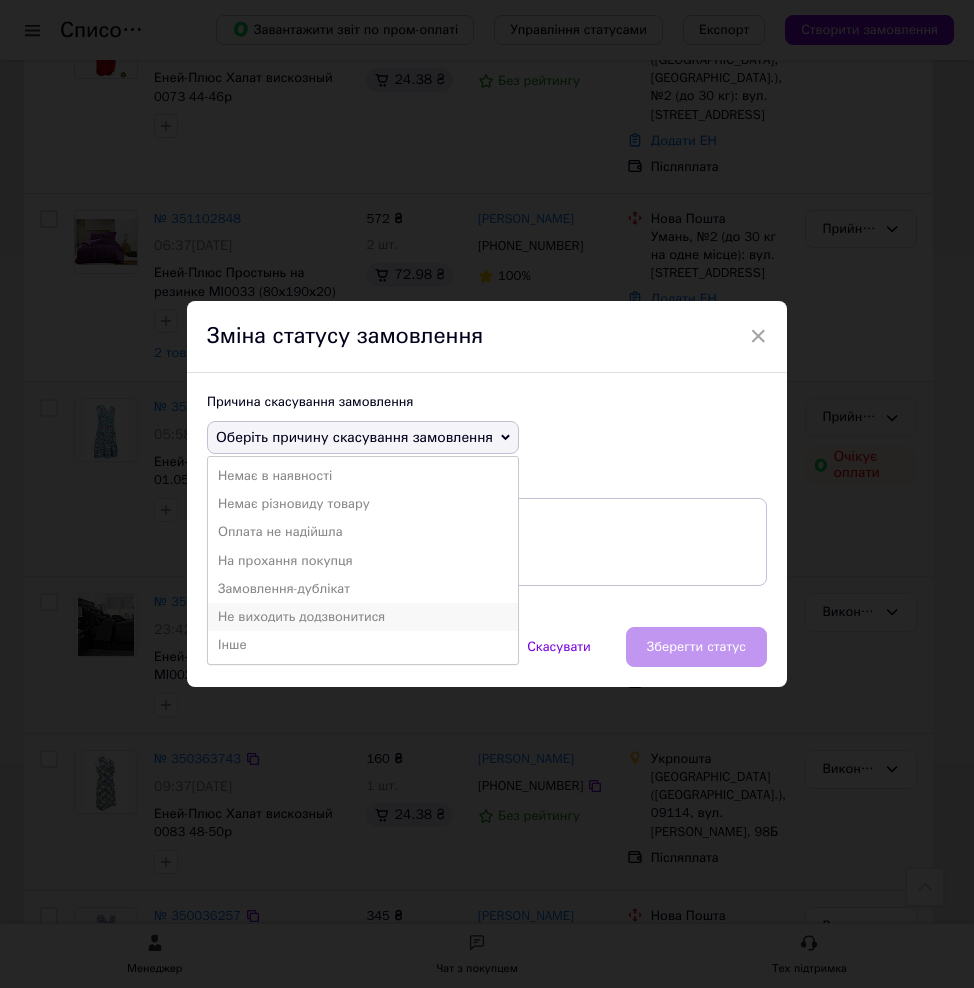 click on "Не виходить додзвонитися" at bounding box center [363, 617] 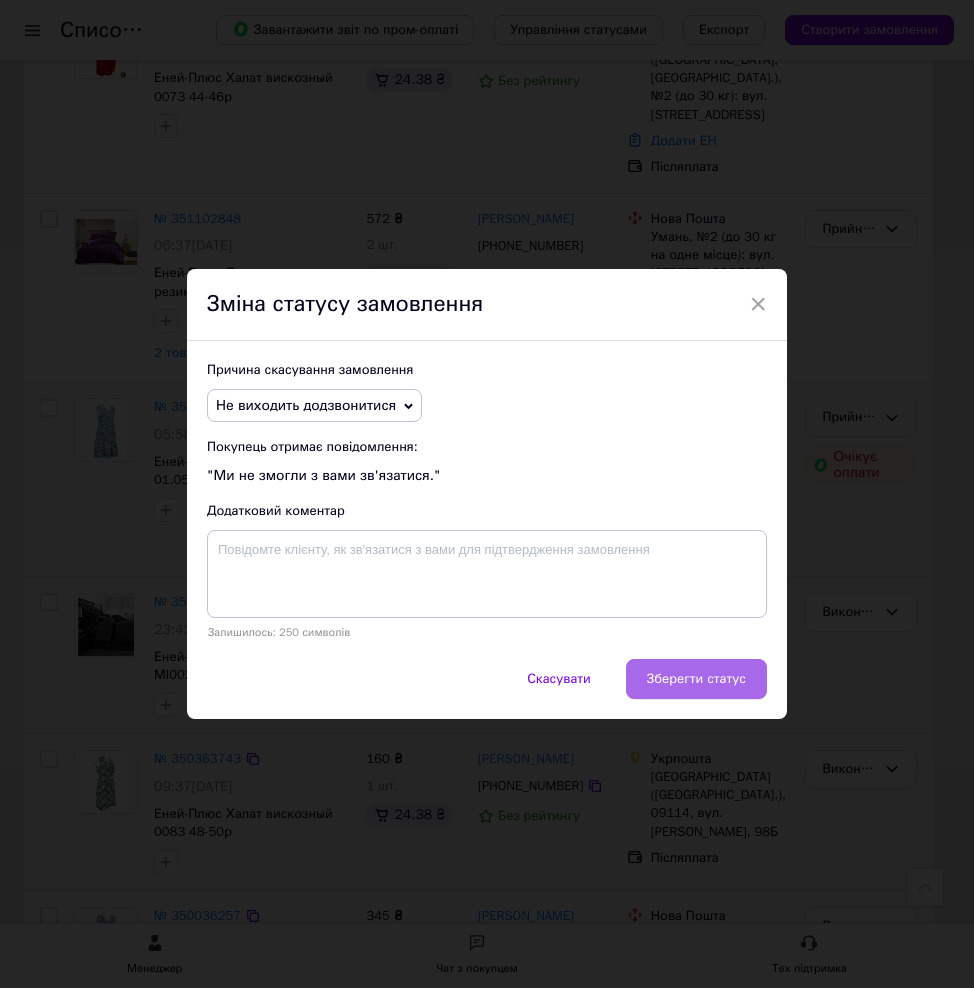 click on "Зберегти статус" at bounding box center [696, 679] 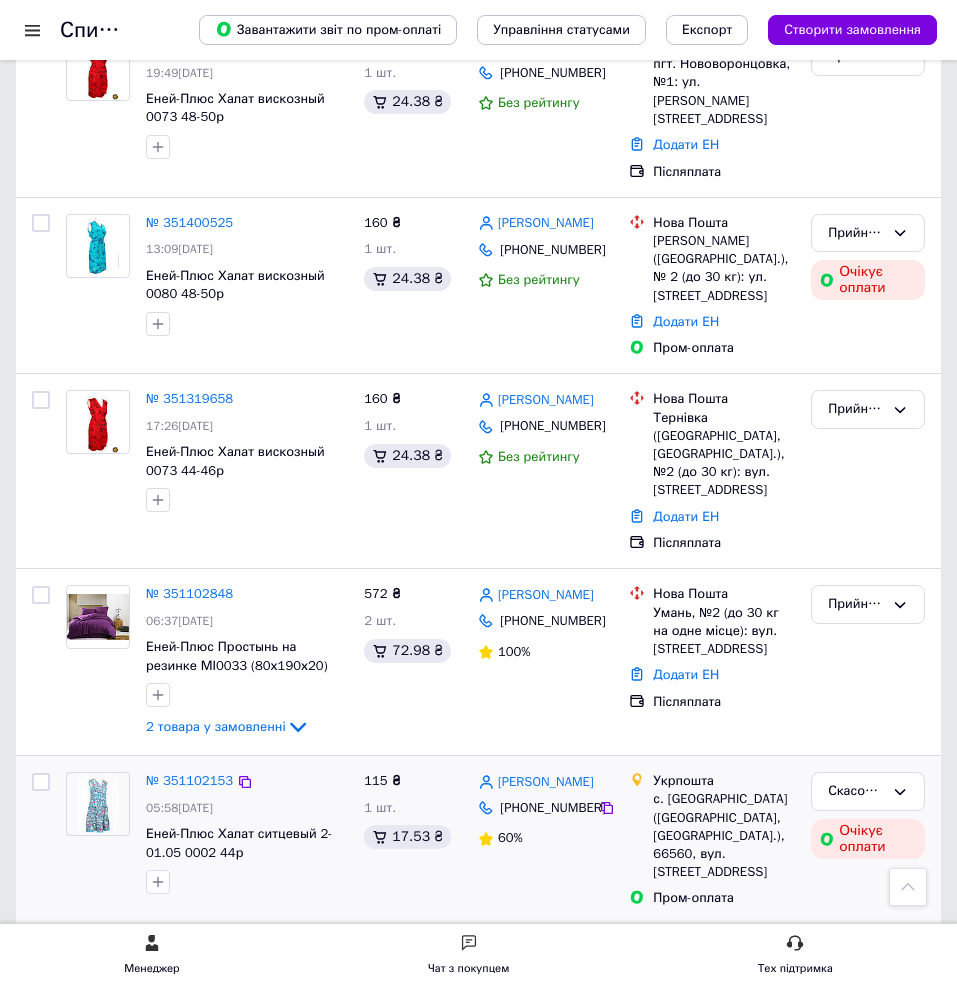 scroll, scrollTop: 1416, scrollLeft: 0, axis: vertical 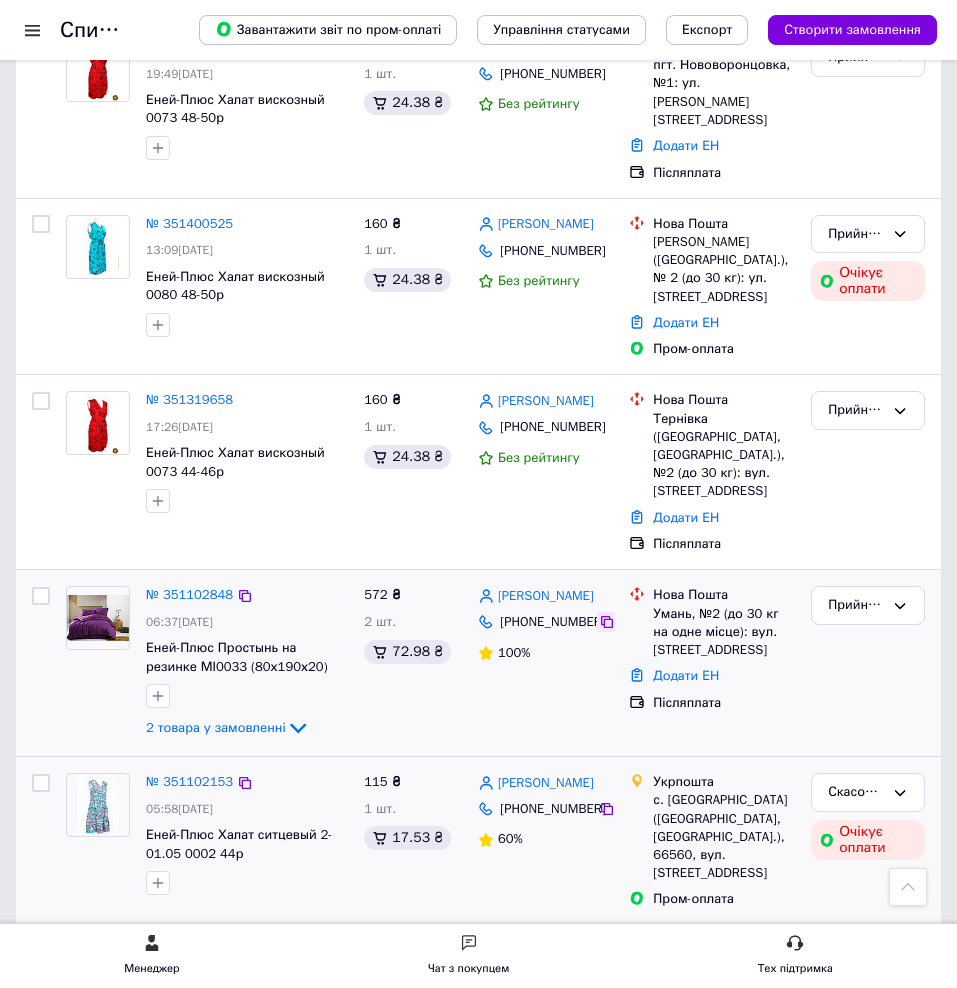 click 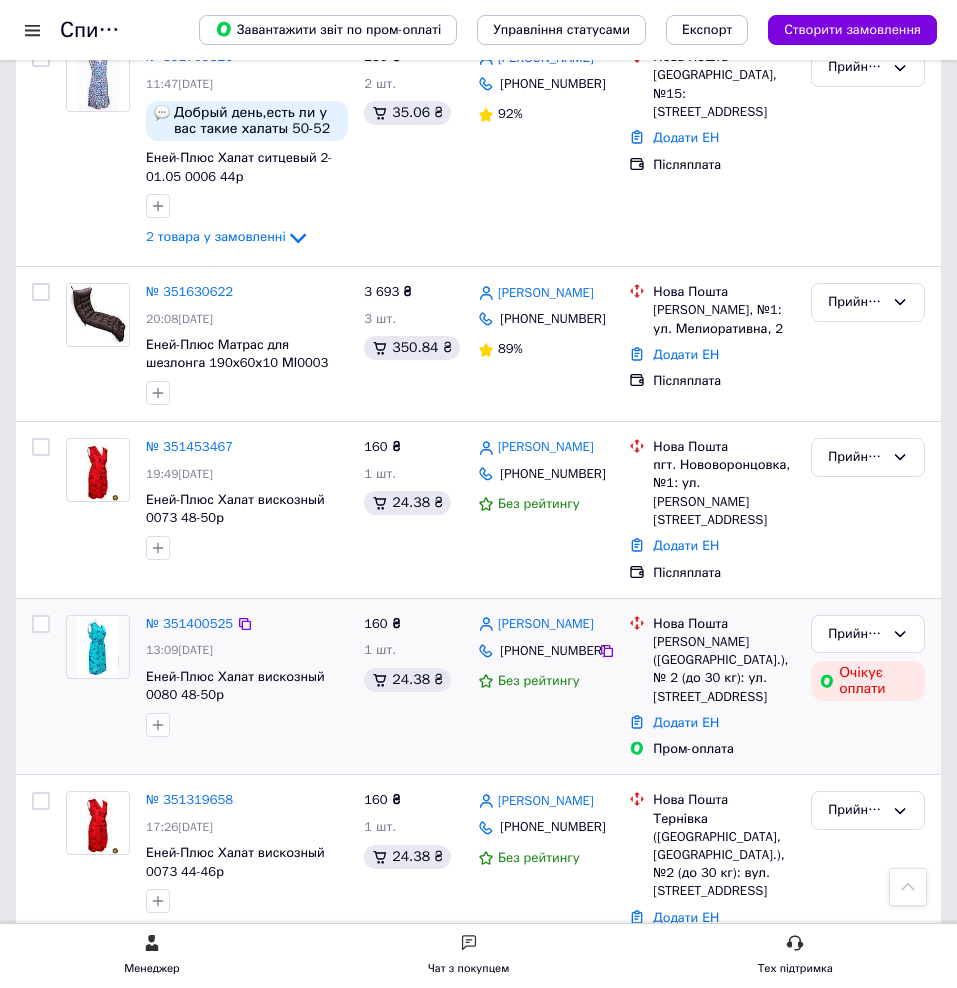 scroll, scrollTop: 816, scrollLeft: 0, axis: vertical 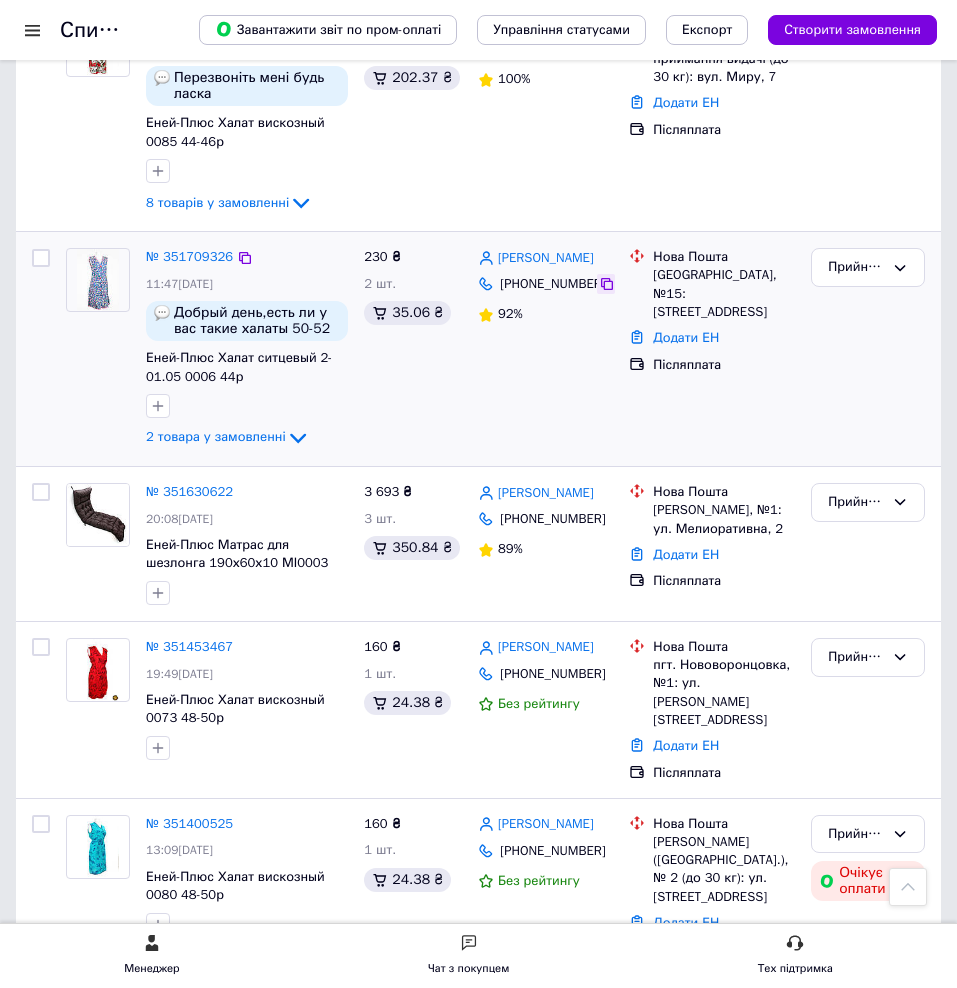 click 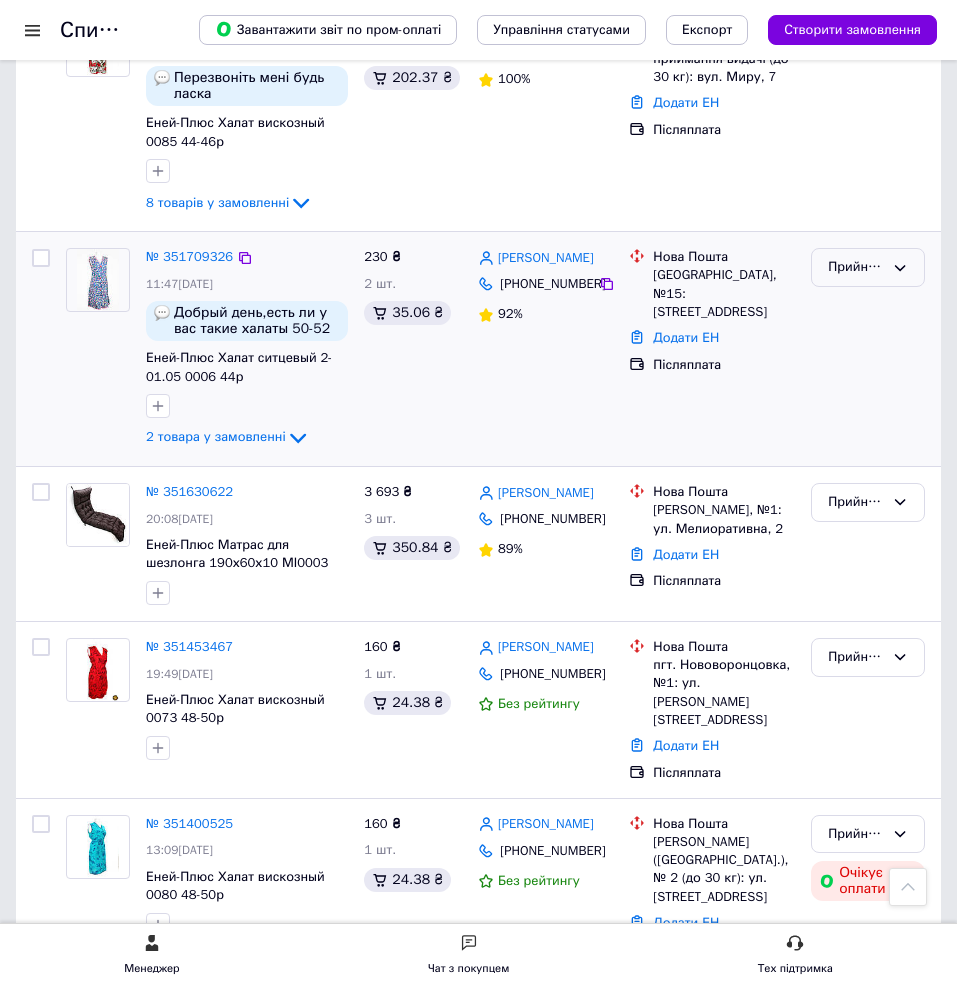 click on "Прийнято" at bounding box center (868, 267) 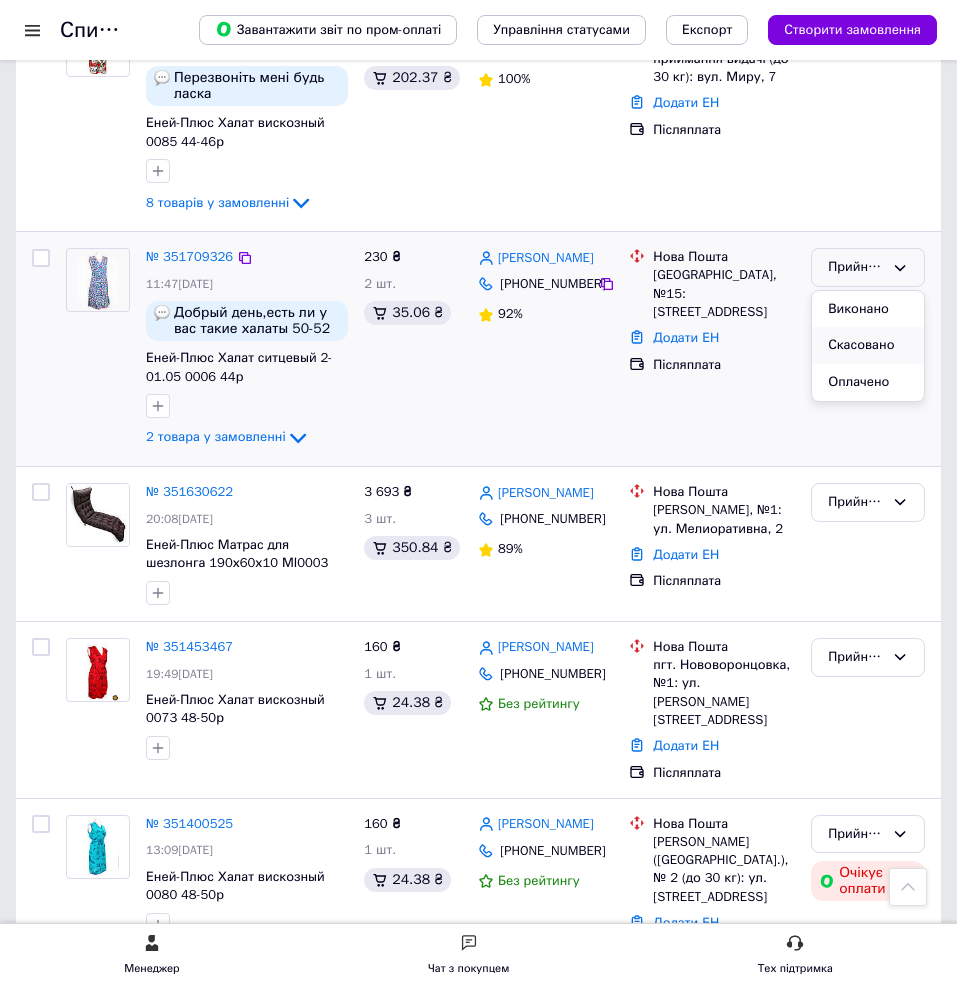 click on "Скасовано" at bounding box center [868, 345] 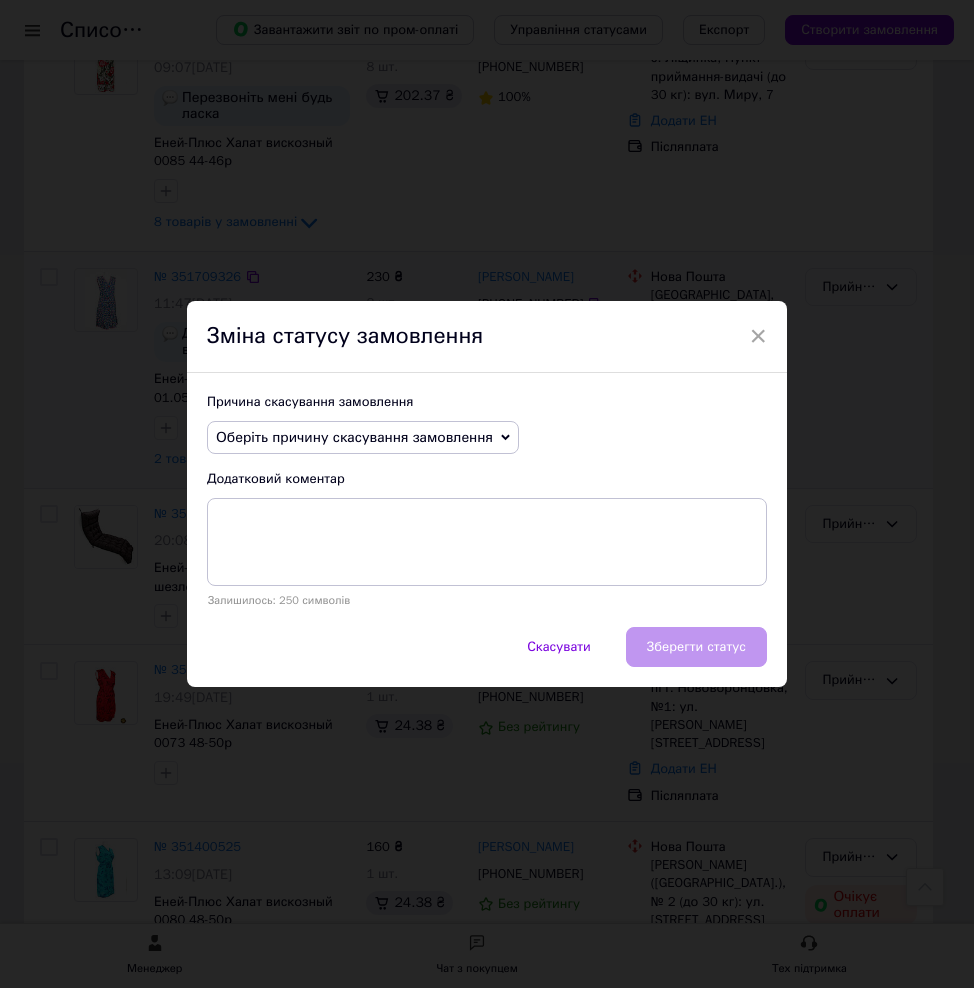 click on "Оберіть причину скасування замовлення" at bounding box center [363, 438] 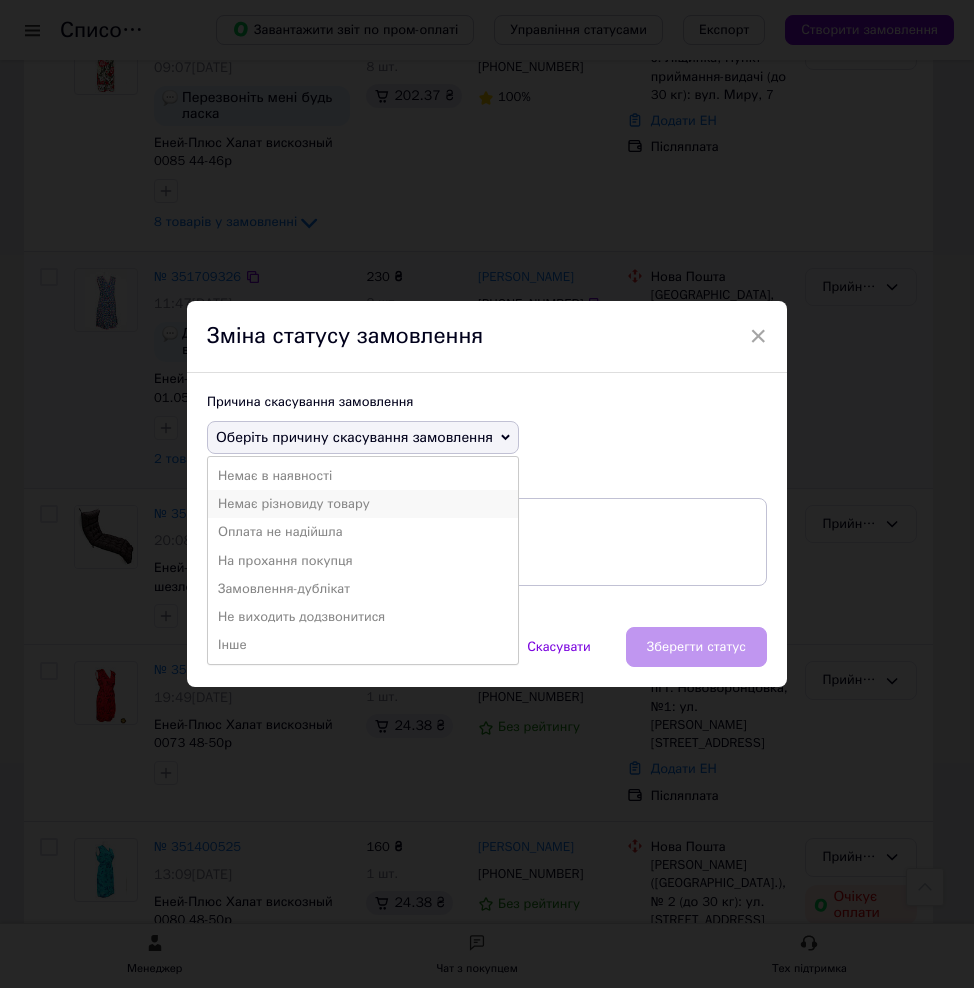 click on "Немає різновиду товару" at bounding box center (363, 504) 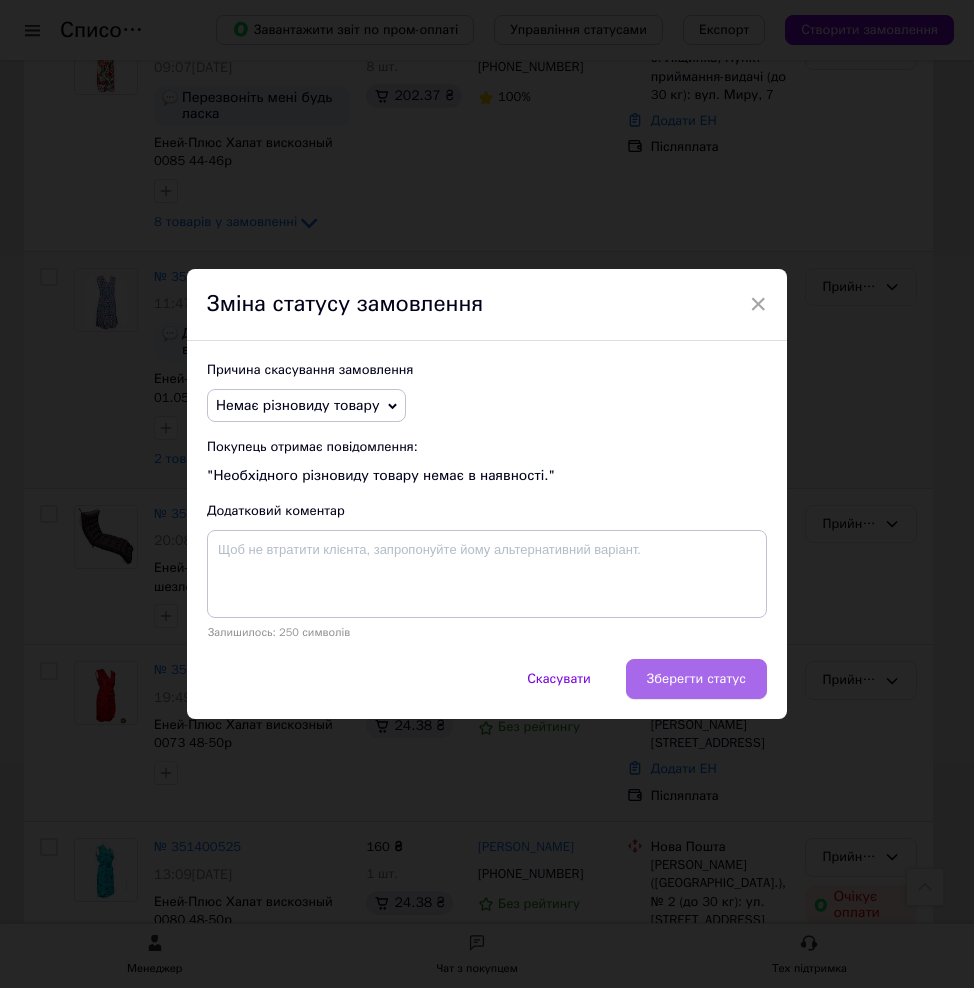 click on "Зберегти статус" at bounding box center [696, 679] 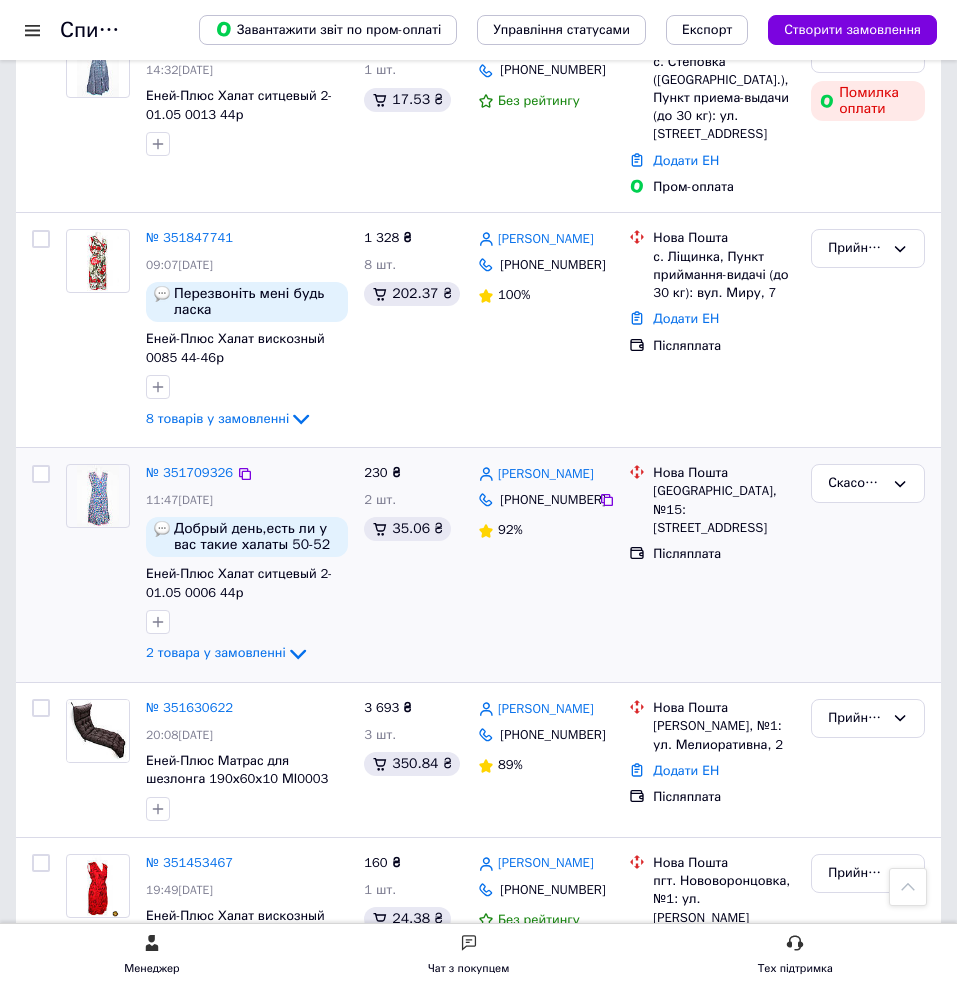 scroll, scrollTop: 0, scrollLeft: 0, axis: both 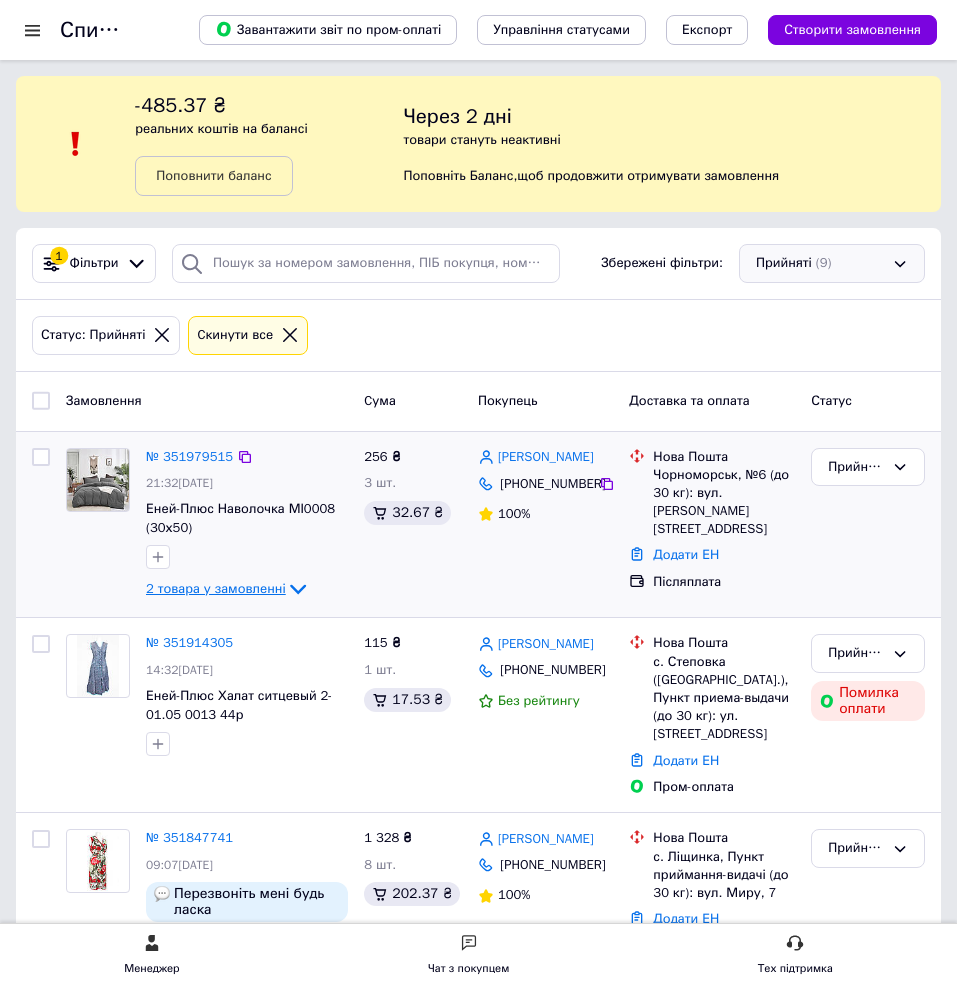 click on "Прийняті (9)" at bounding box center (832, 263) 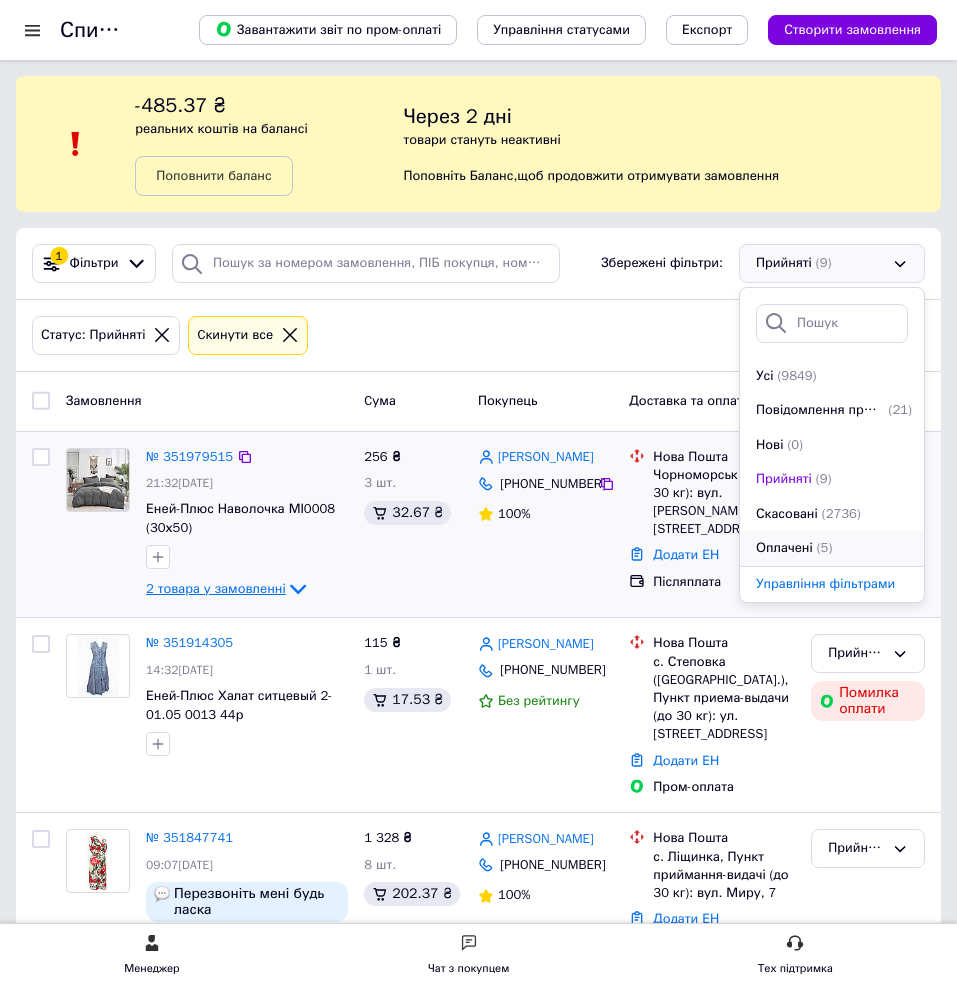 click on "Оплачені" at bounding box center (784, 548) 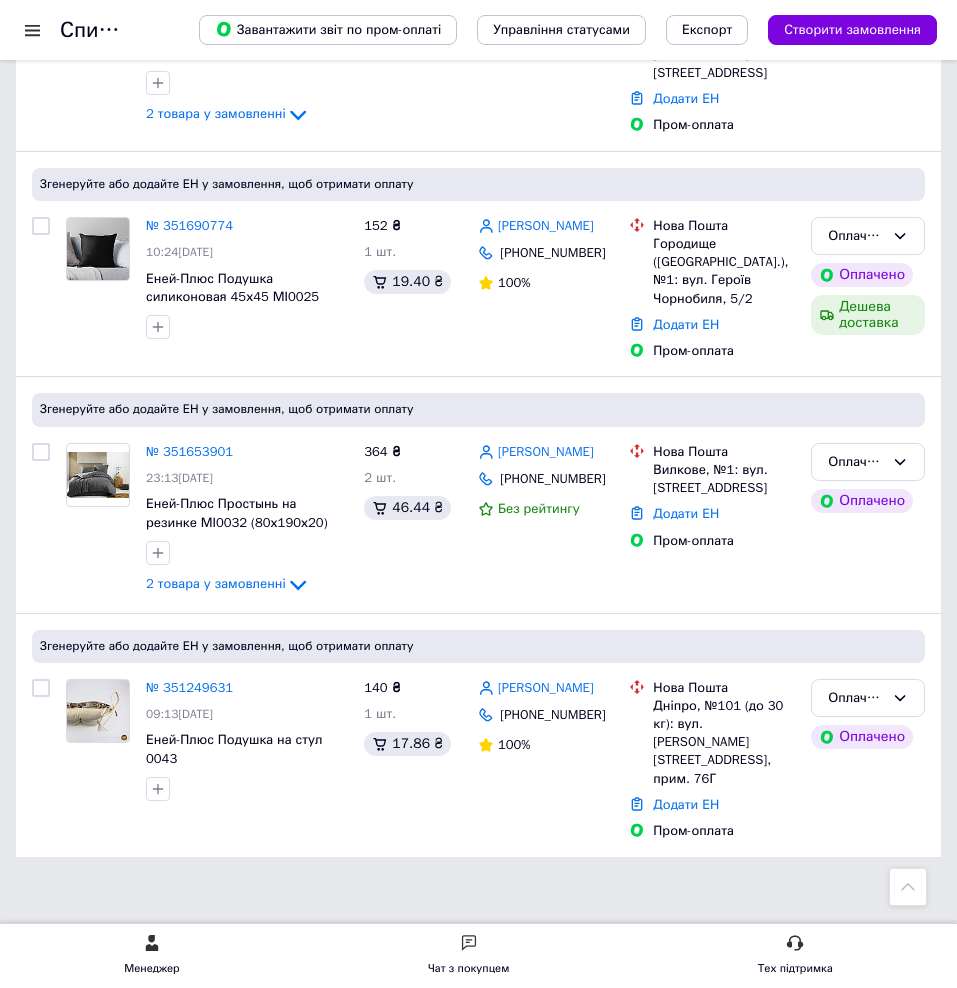 scroll, scrollTop: 738, scrollLeft: 0, axis: vertical 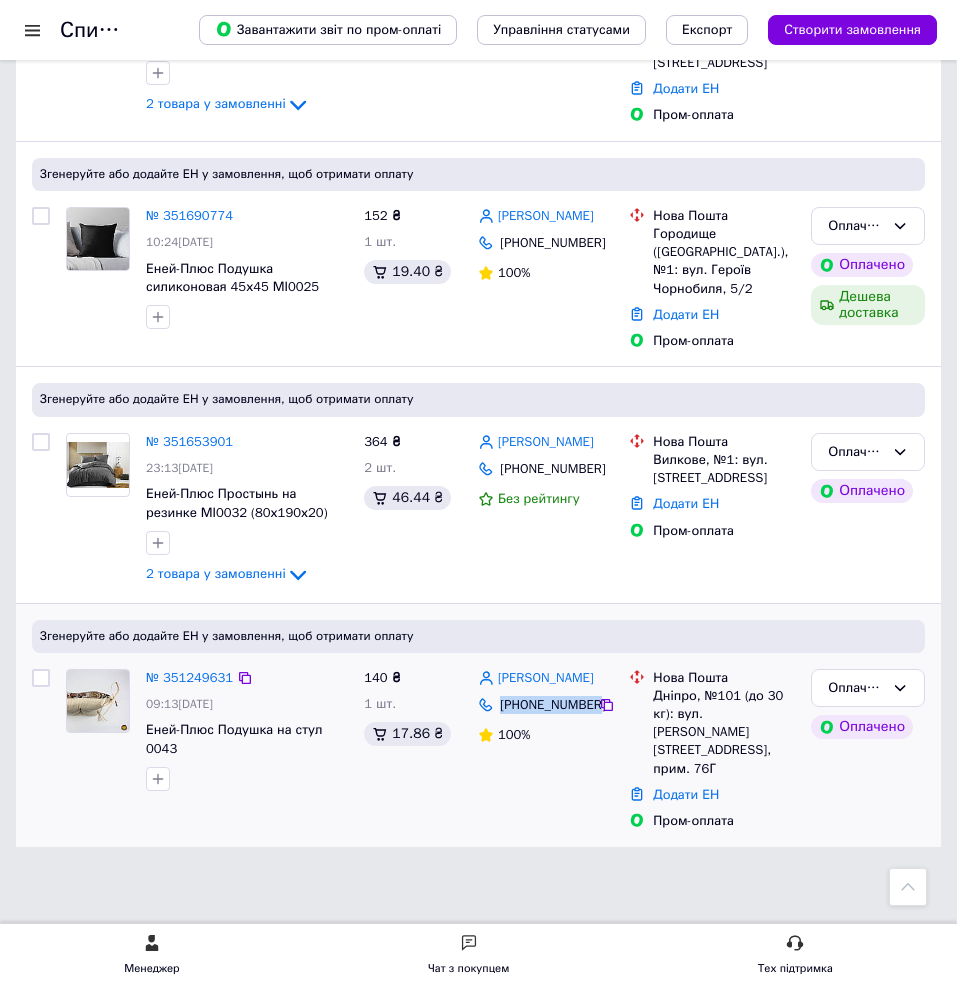 drag, startPoint x: 481, startPoint y: 717, endPoint x: 572, endPoint y: 714, distance: 91.04944 